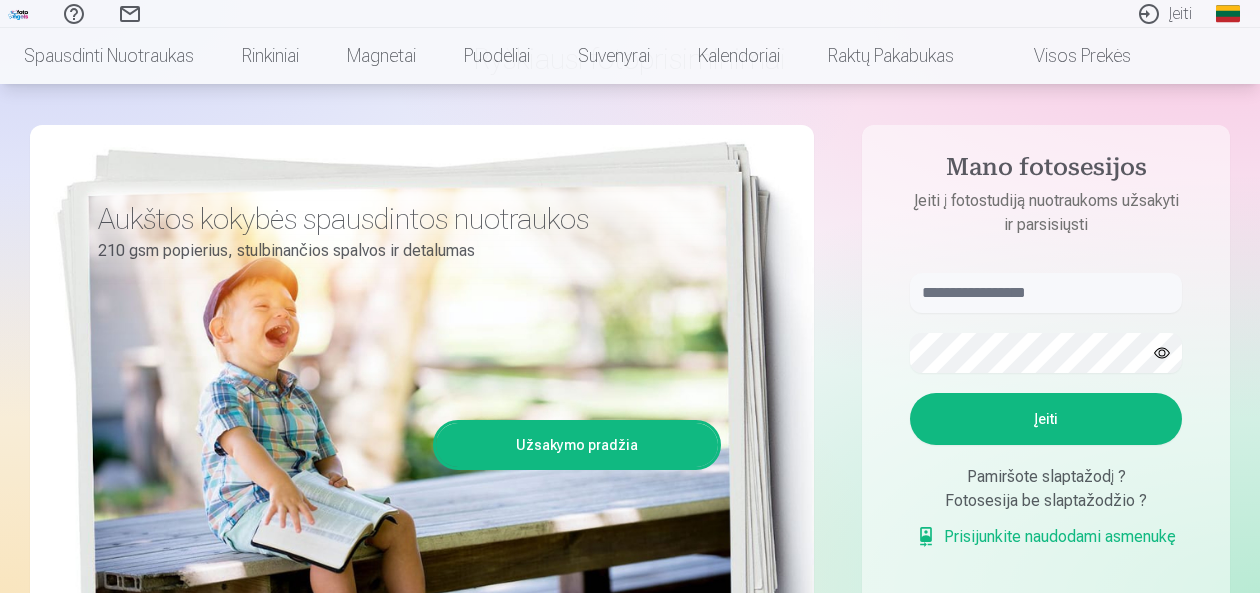 scroll, scrollTop: 149, scrollLeft: 0, axis: vertical 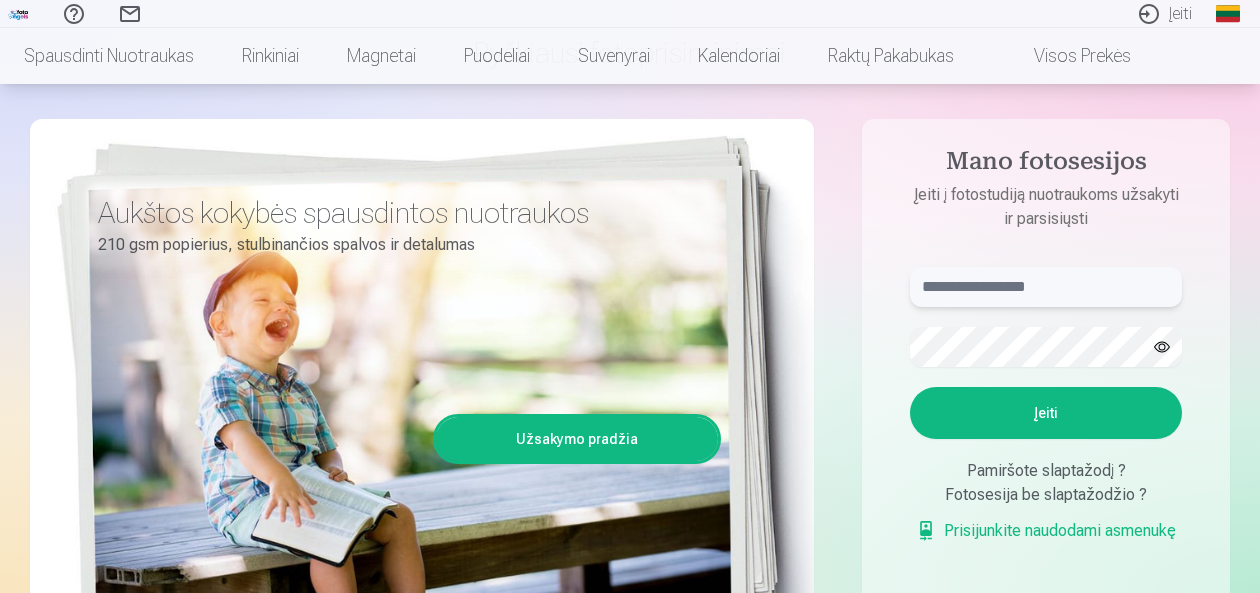 click at bounding box center (1046, 287) 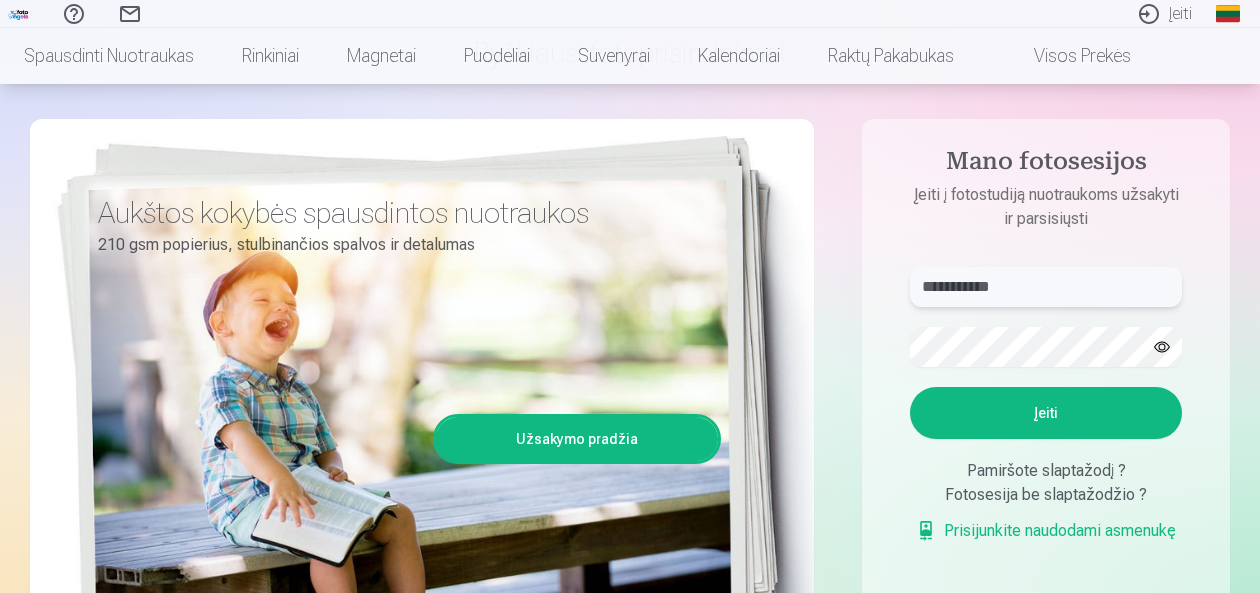 type on "**********" 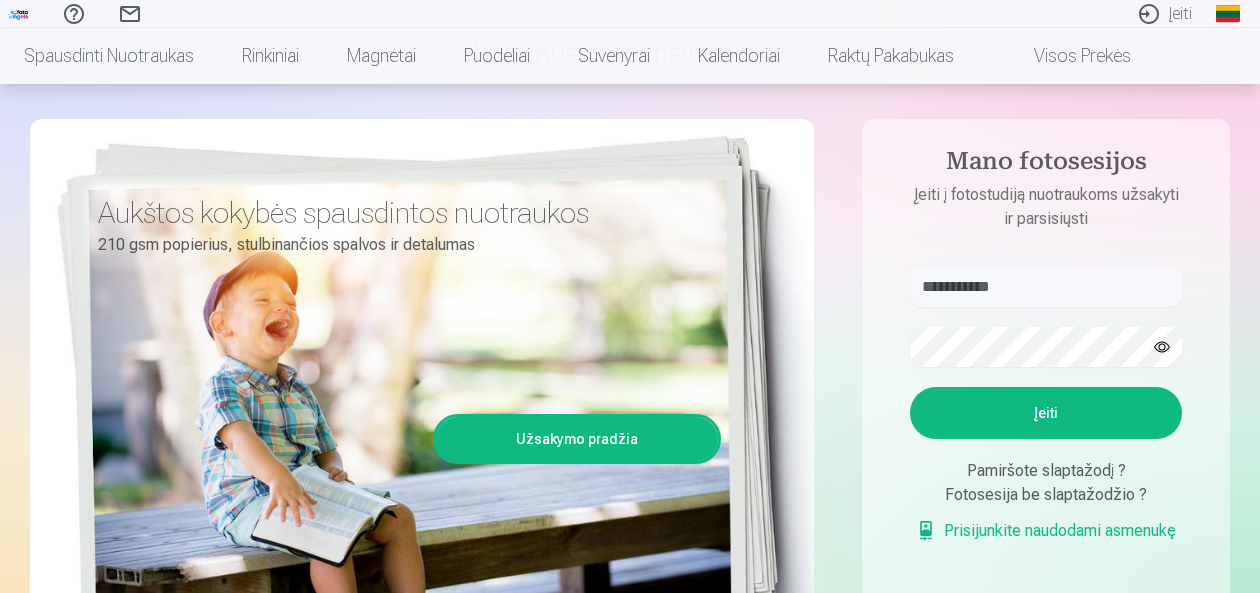 click on "Įeiti" at bounding box center (1046, 413) 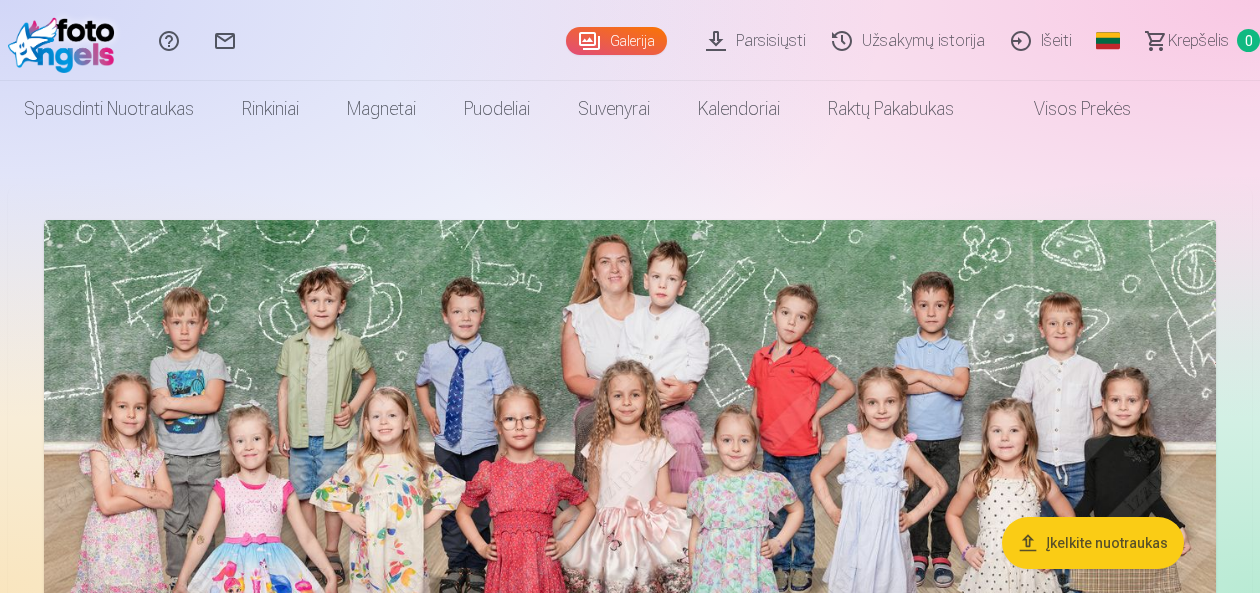 scroll, scrollTop: 0, scrollLeft: 0, axis: both 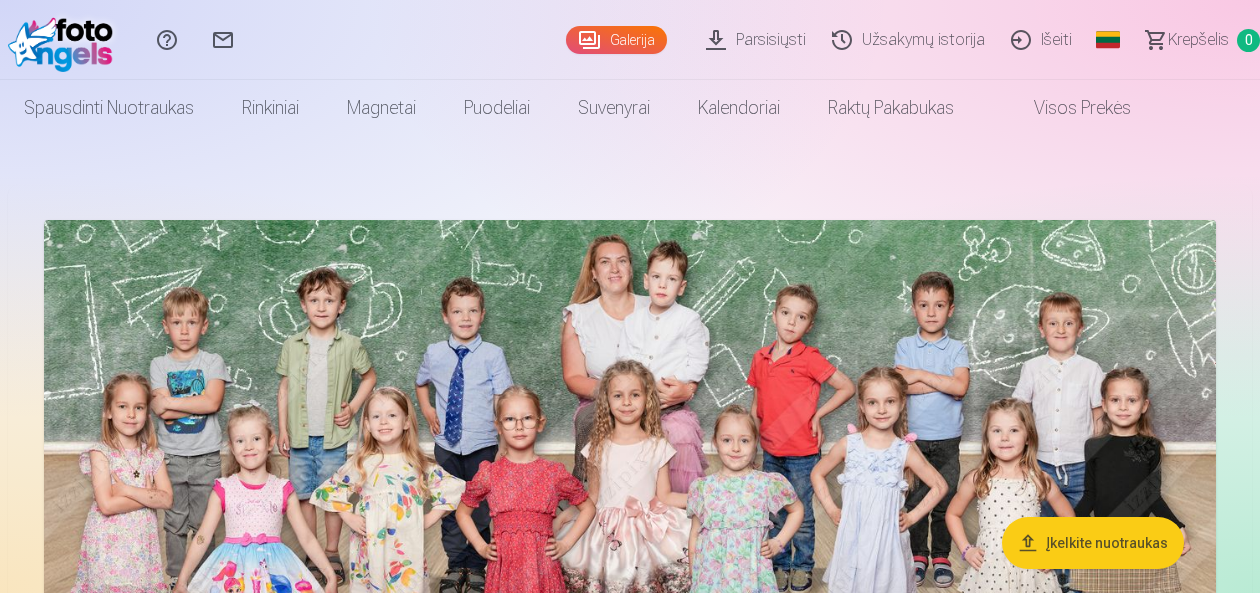 click on "Įkelkite nuotraukas" at bounding box center [1093, 543] 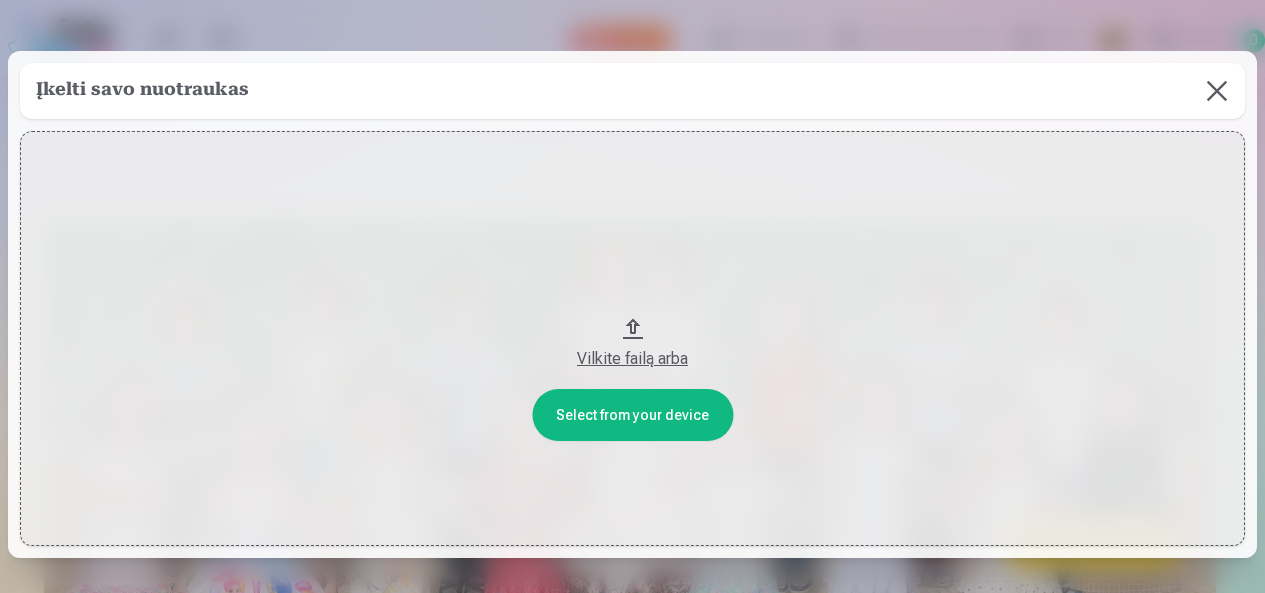 click at bounding box center (1217, 91) 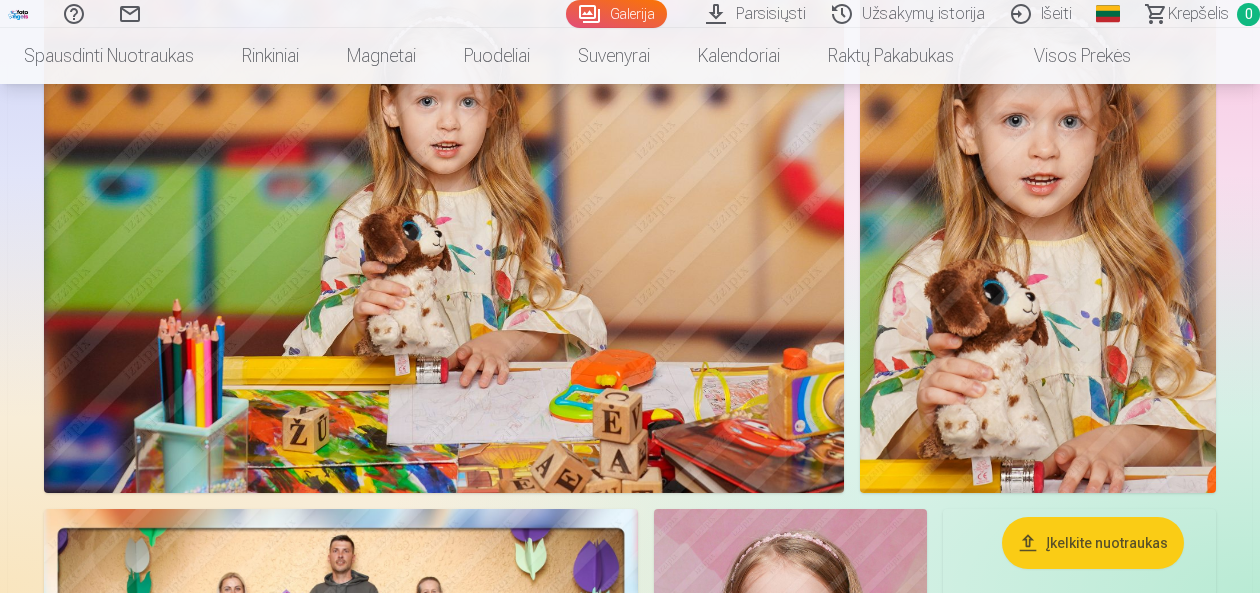 scroll, scrollTop: 882, scrollLeft: 0, axis: vertical 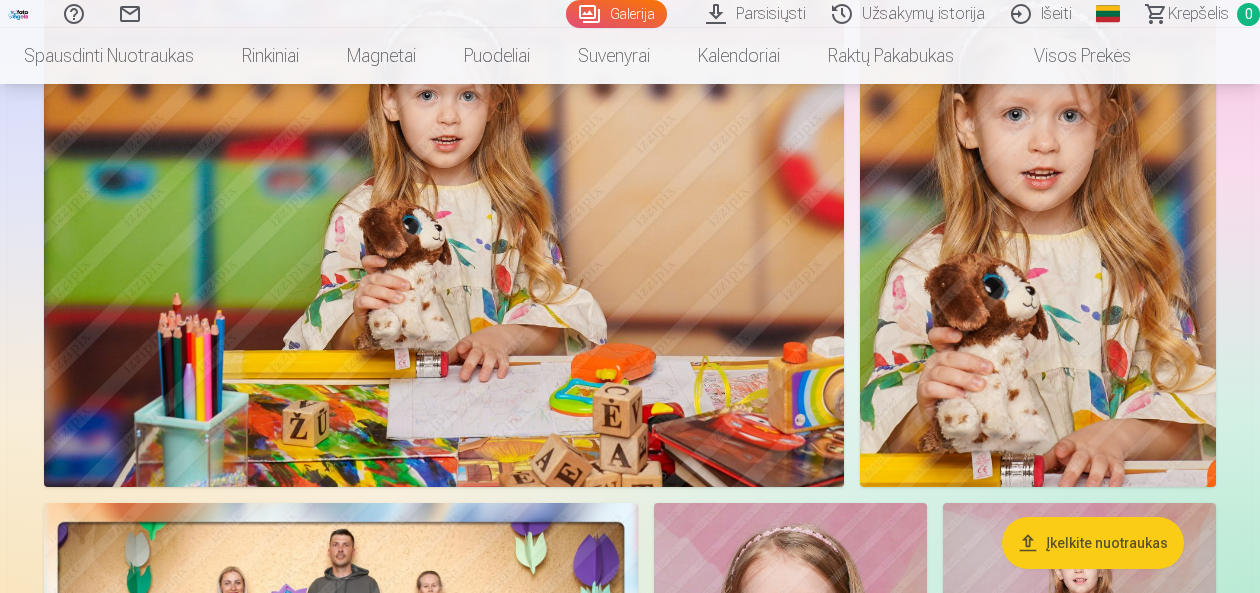 click at bounding box center (444, 219) 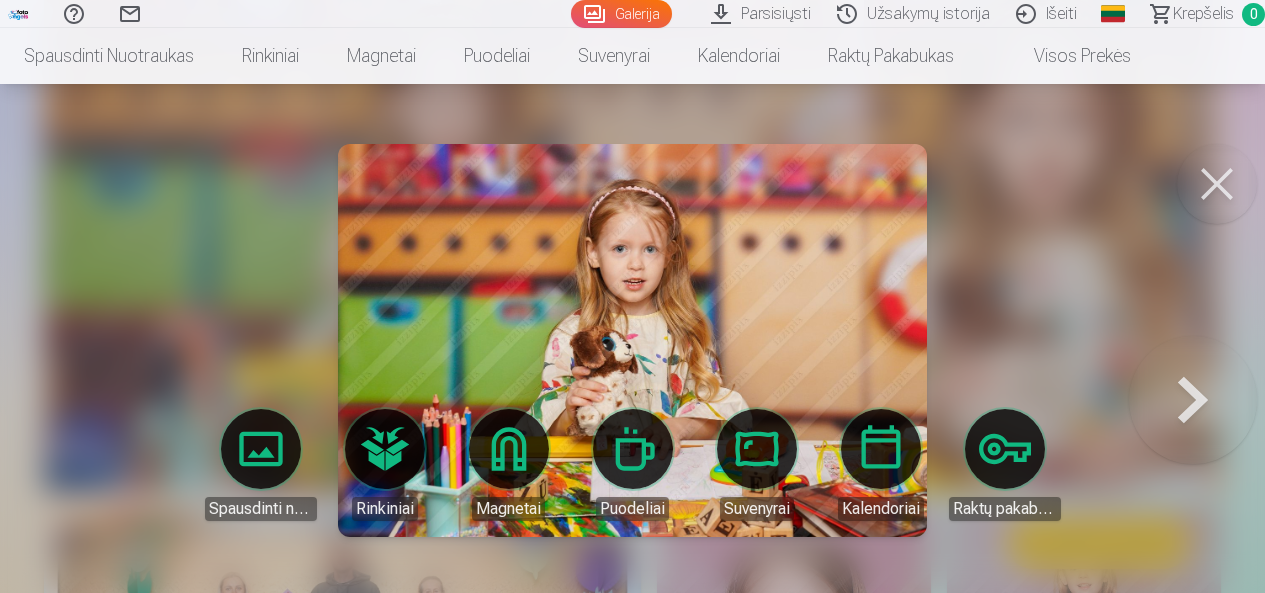 click at bounding box center (1217, 184) 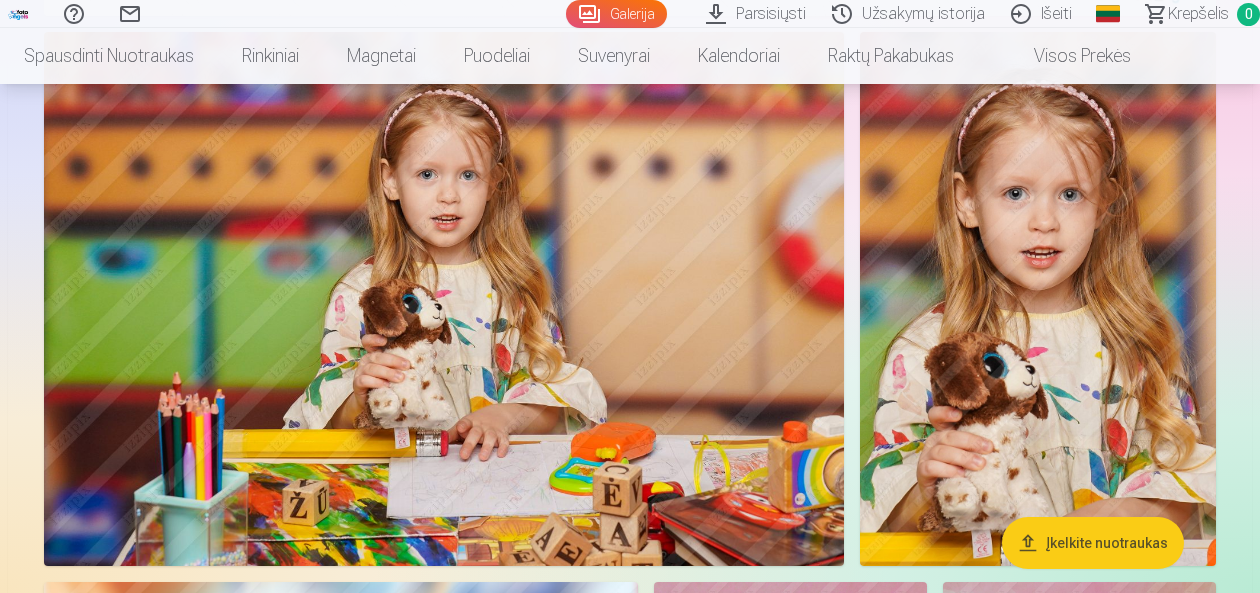 scroll, scrollTop: 809, scrollLeft: 0, axis: vertical 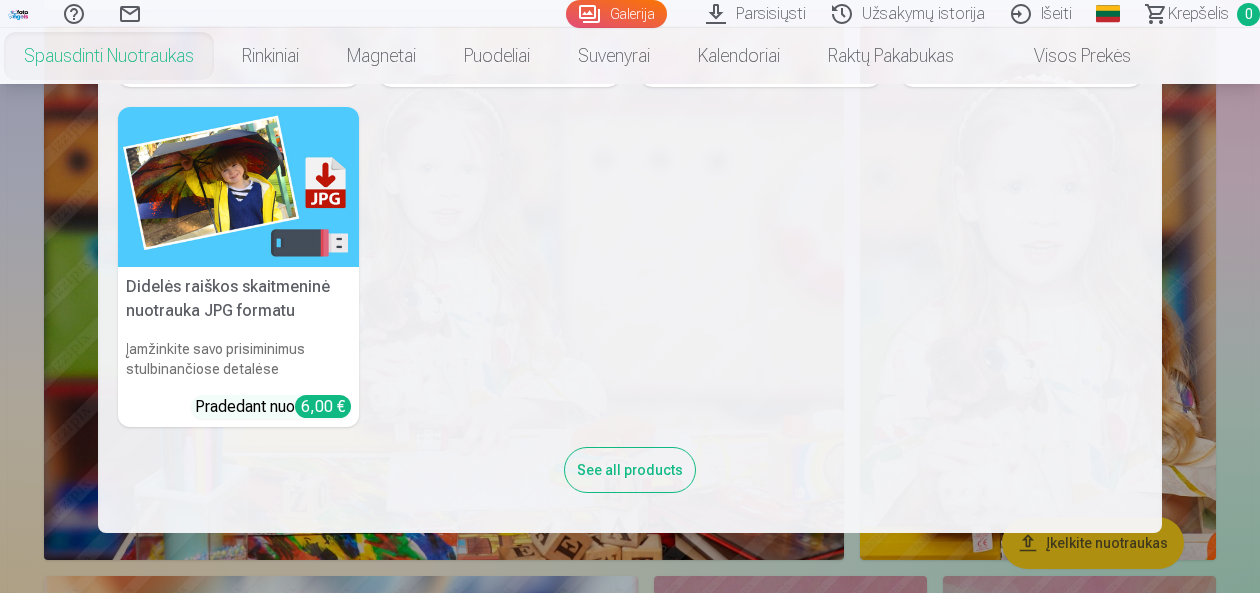 click on "See all products" at bounding box center [630, 470] 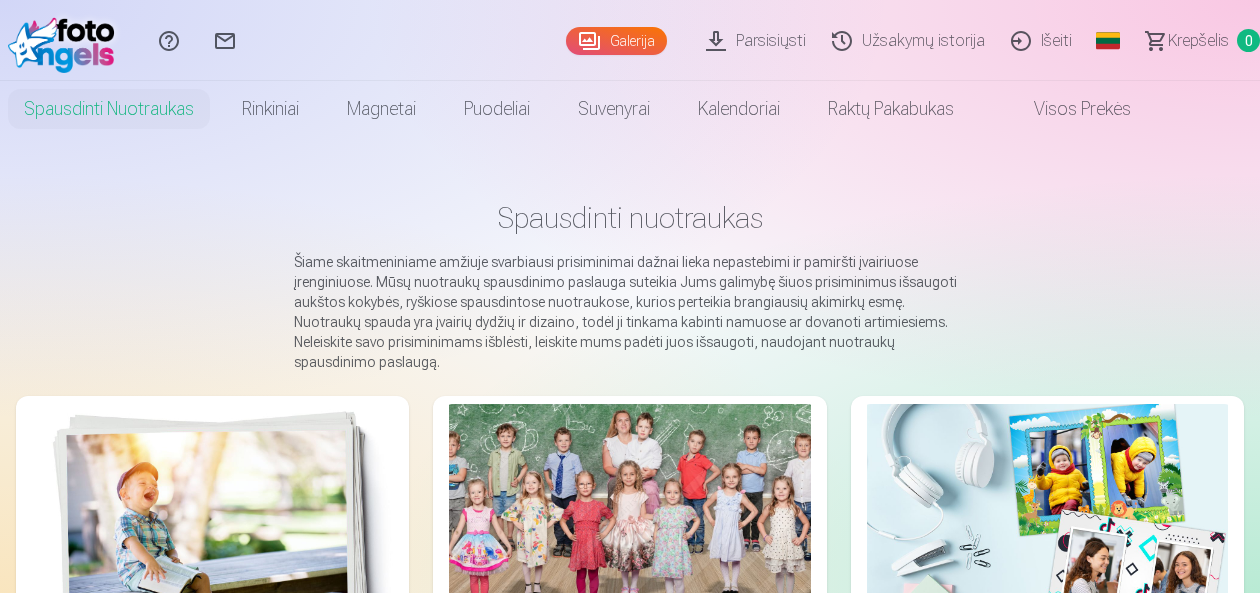 scroll, scrollTop: 0, scrollLeft: 0, axis: both 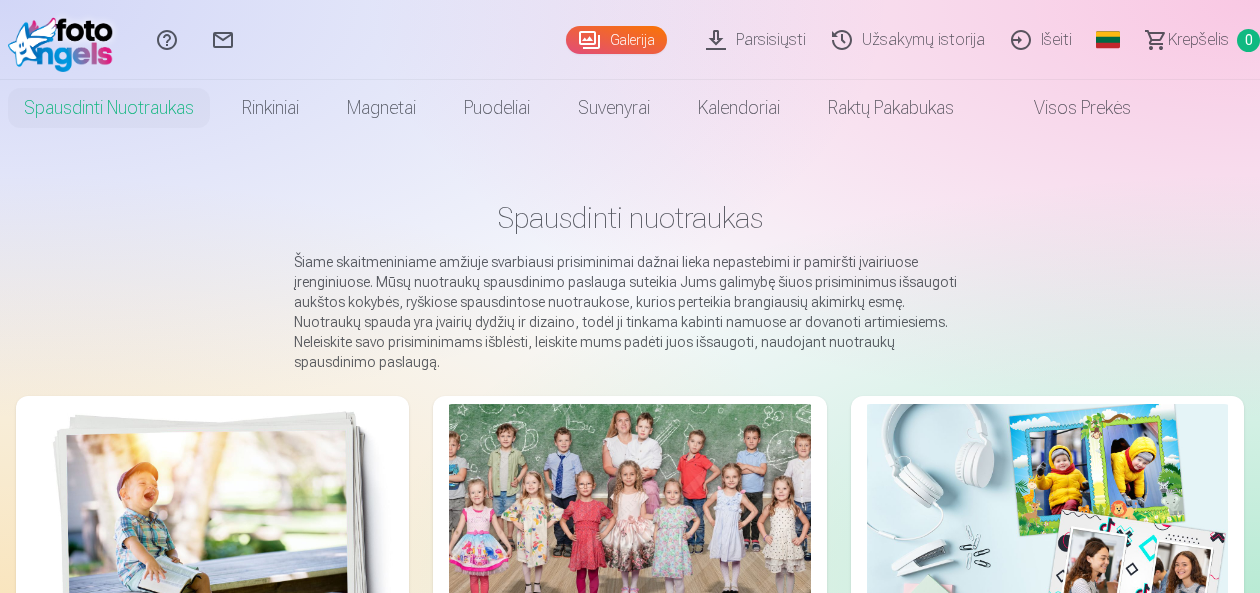 click on "Visos prekės" at bounding box center (1066, 108) 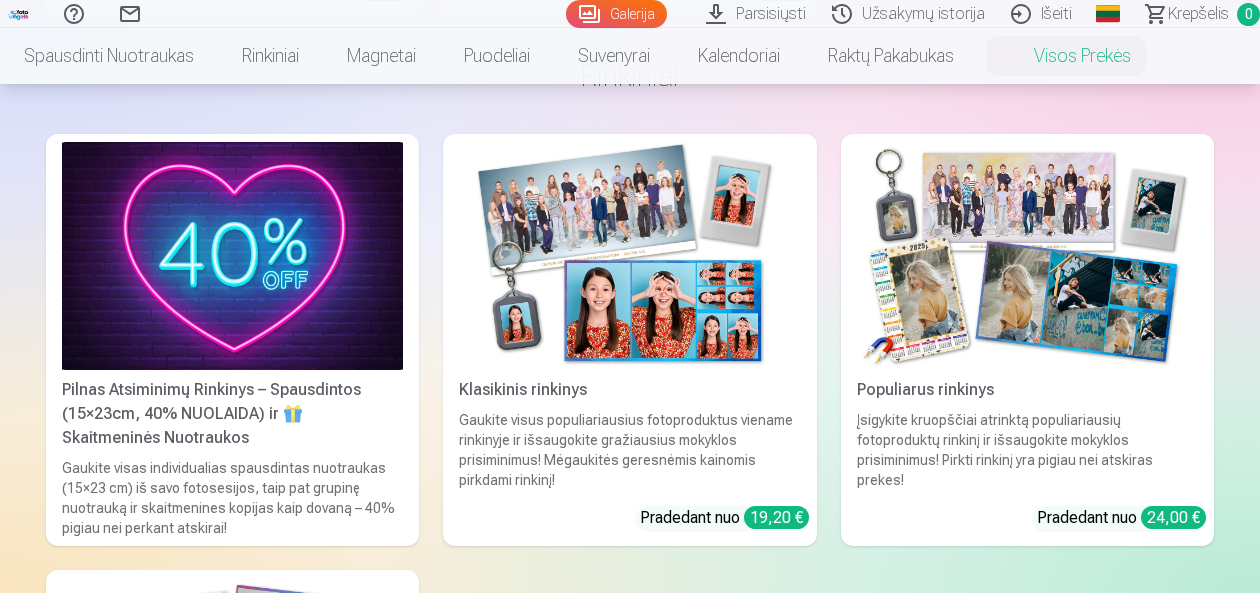 scroll, scrollTop: 1026, scrollLeft: 0, axis: vertical 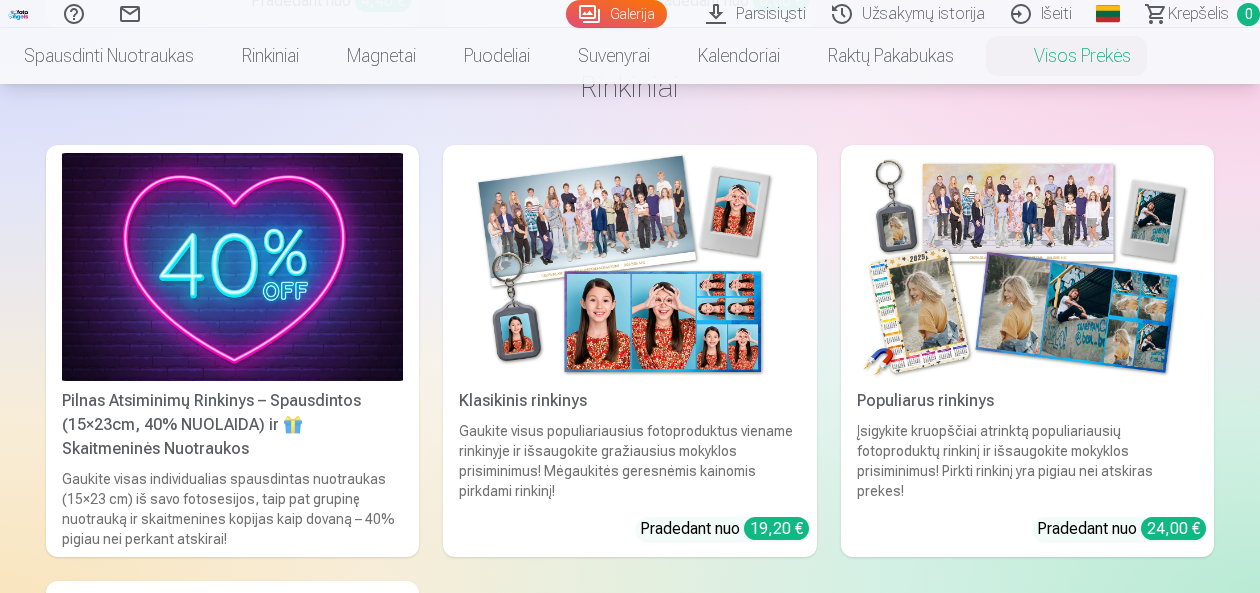 click at bounding box center [629, 267] 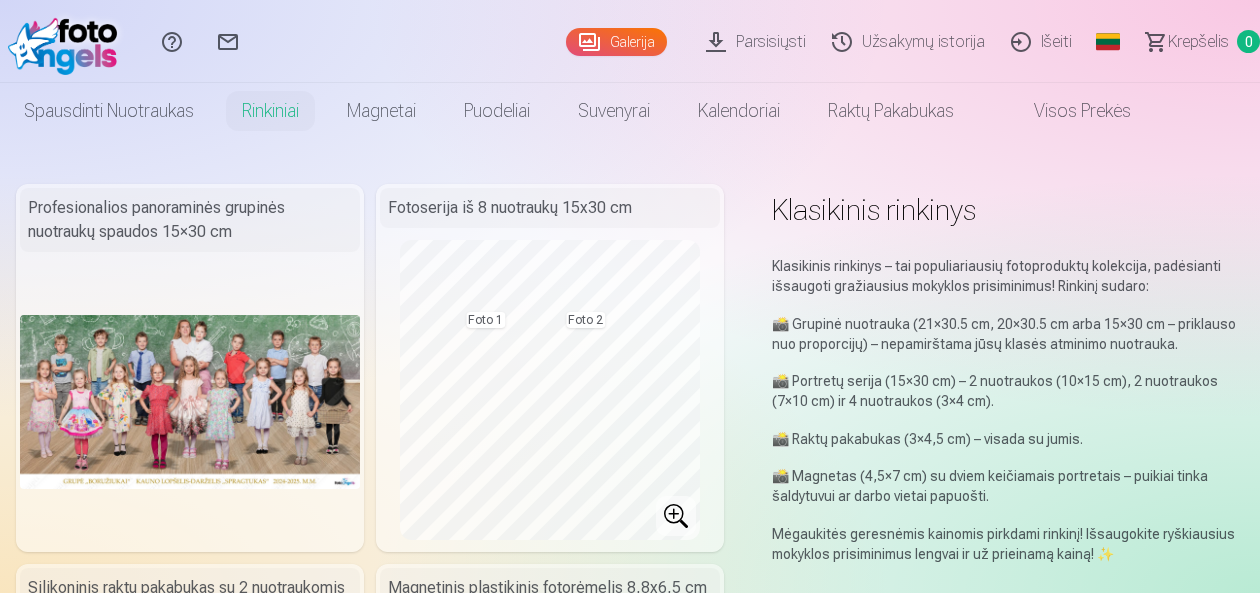 scroll, scrollTop: 0, scrollLeft: 0, axis: both 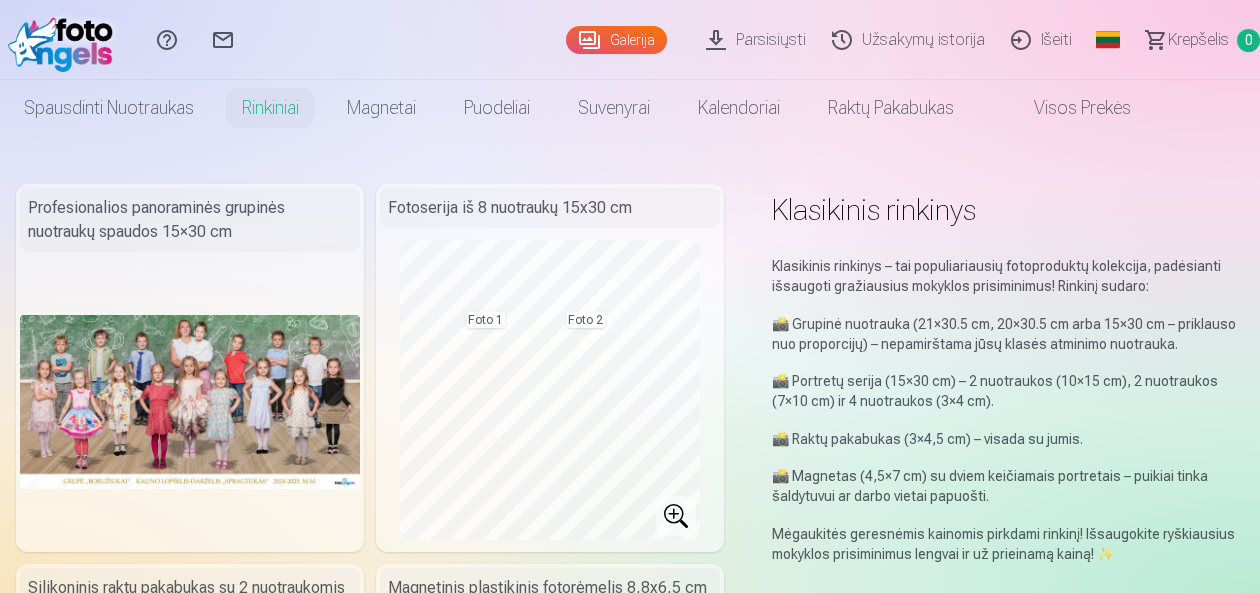 click on "Visos prekės" at bounding box center (1066, 108) 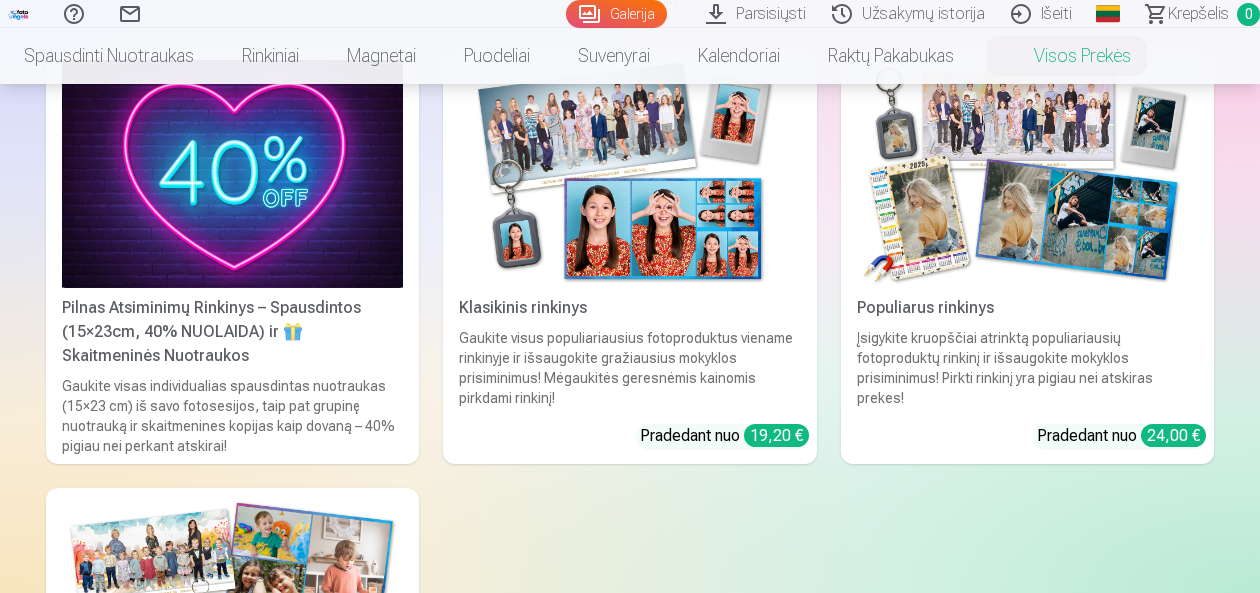 scroll, scrollTop: 1121, scrollLeft: 0, axis: vertical 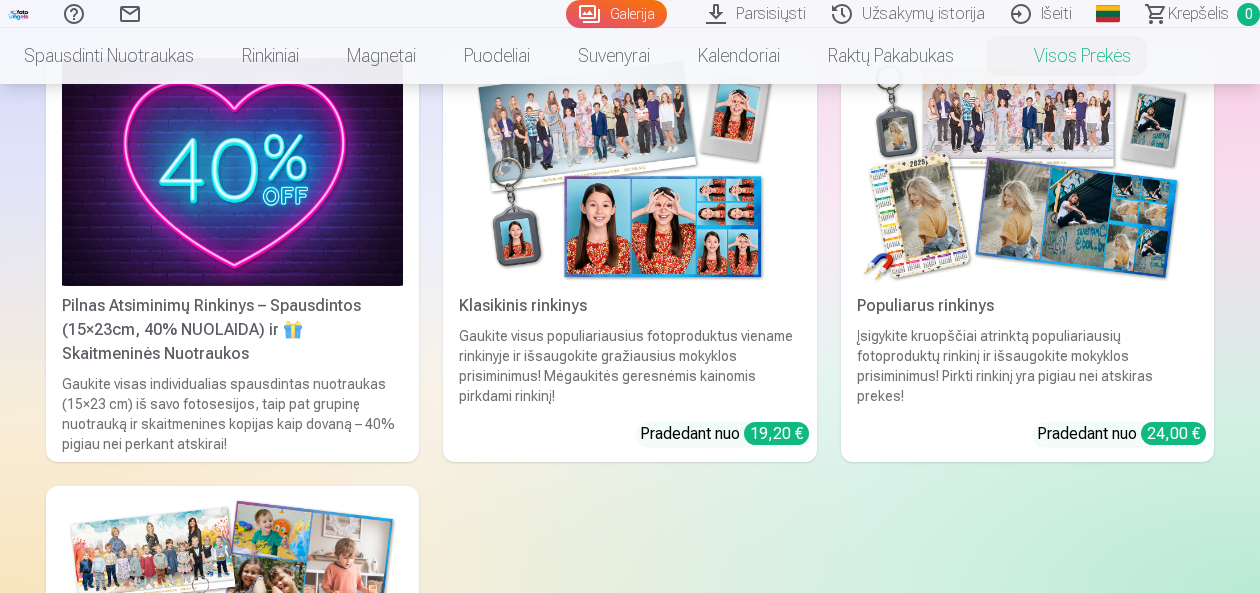 click on "Pilnas Atsiminimų Rinkinys – Spausdintos (15×23cm, 40% NUOLAIDA) ir 🎁 Skaitmeninės Nuotraukos" at bounding box center (232, 330) 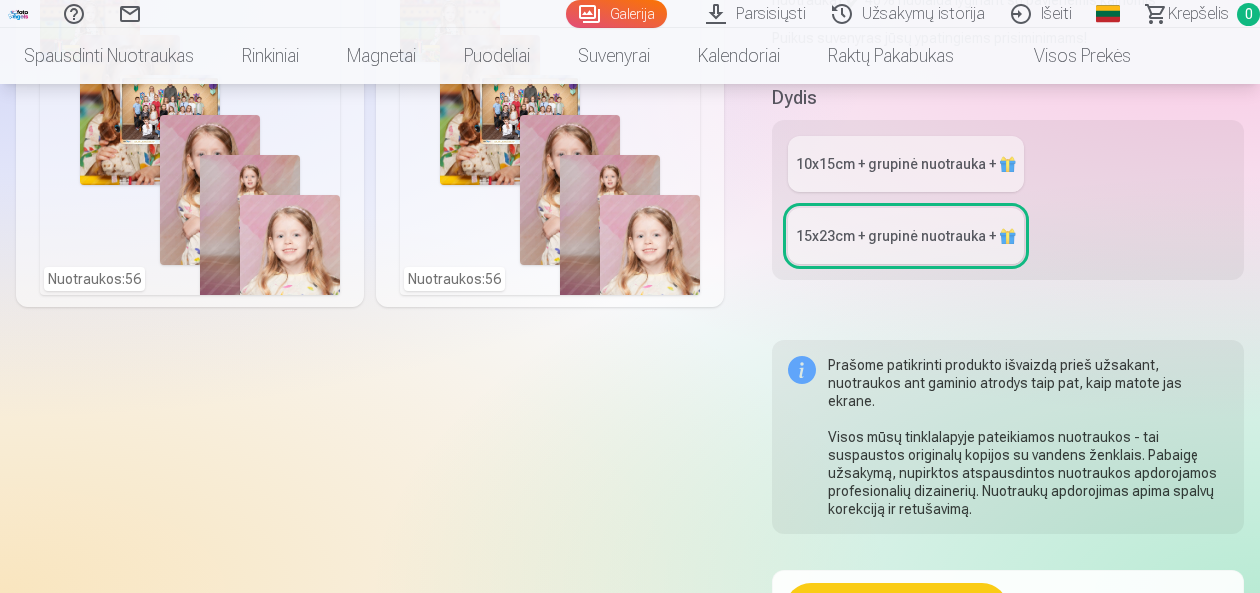 scroll, scrollTop: 655, scrollLeft: 0, axis: vertical 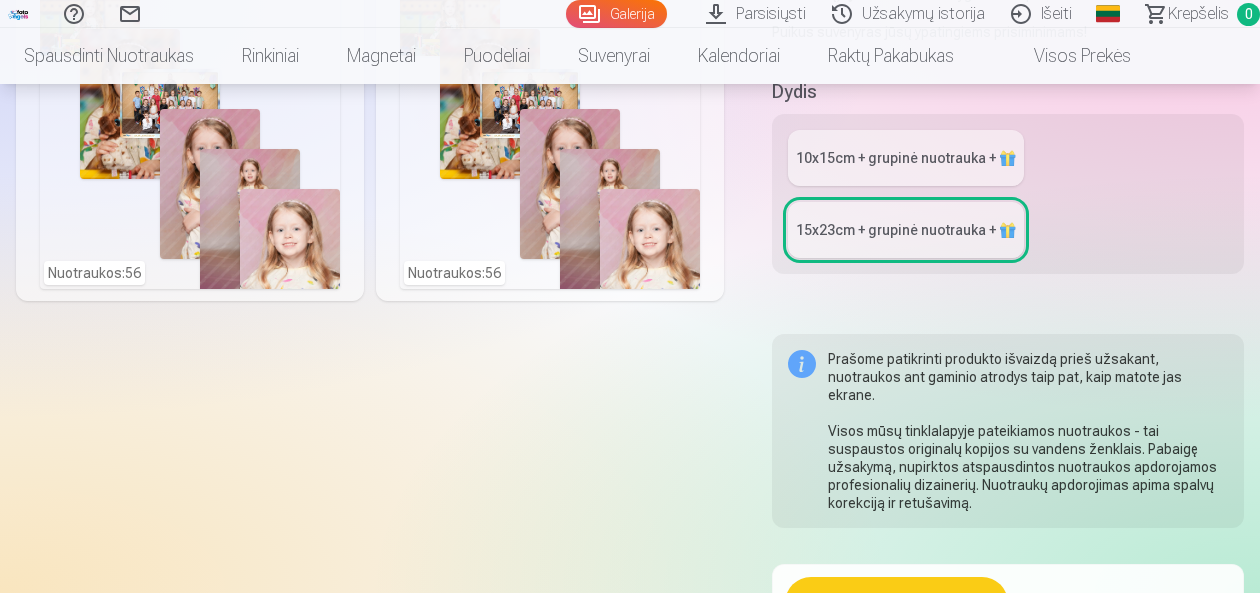 click on "10x15сm + grupinė nuotrauka + 🎁" at bounding box center [906, 158] 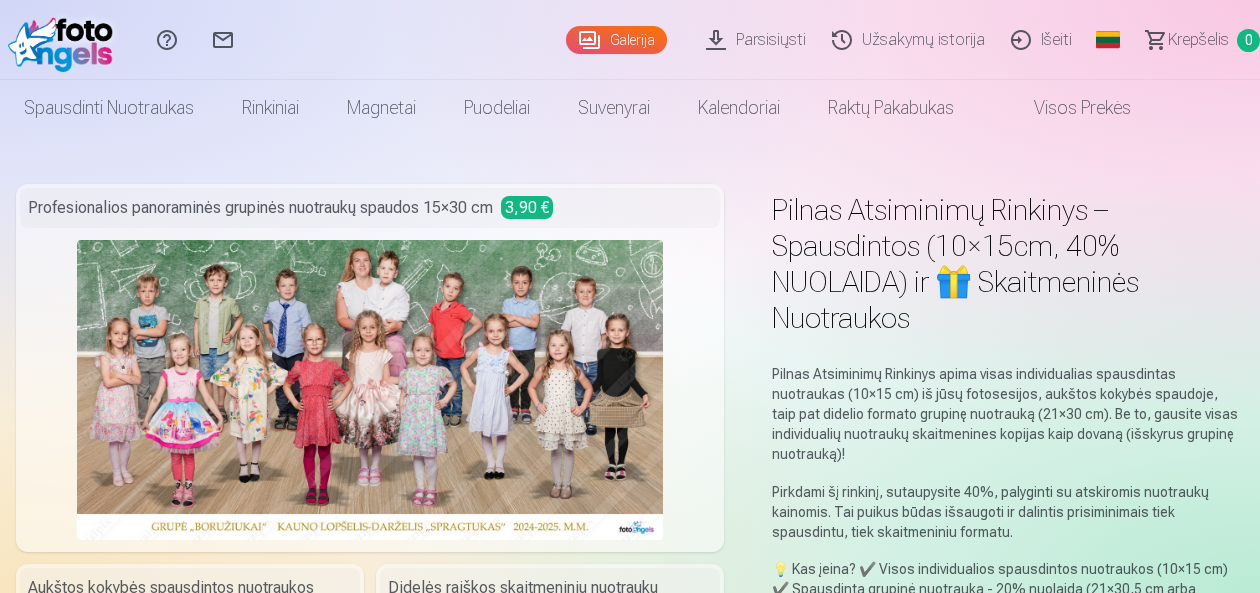 scroll, scrollTop: 0, scrollLeft: 0, axis: both 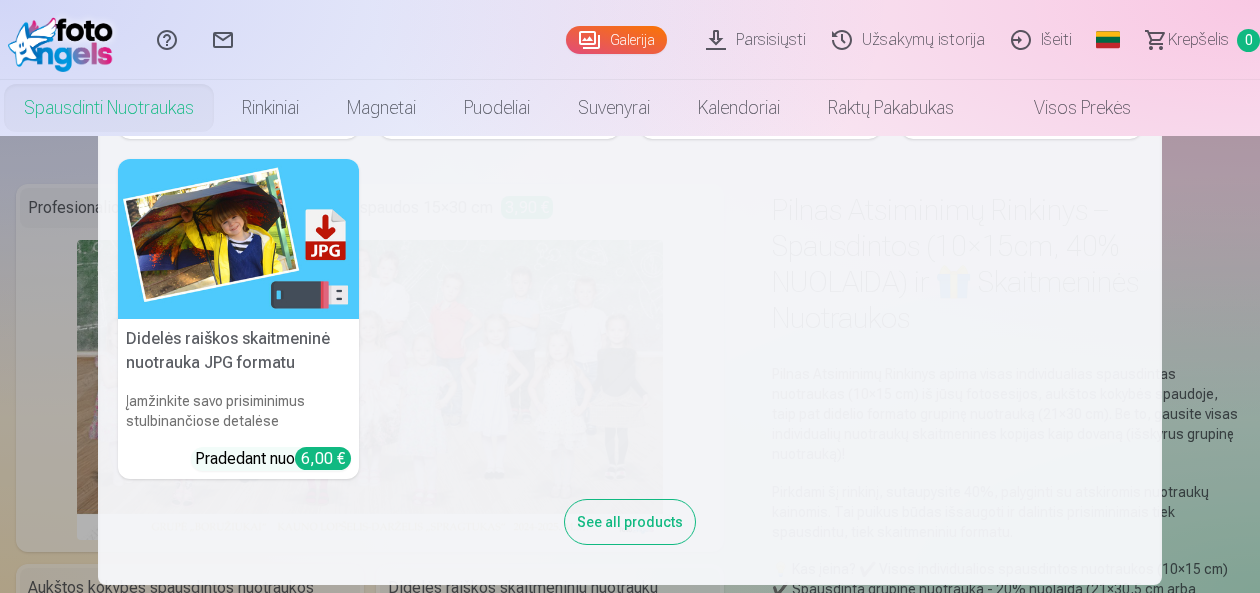 click on "Spausdinti nuotraukas" at bounding box center (109, 108) 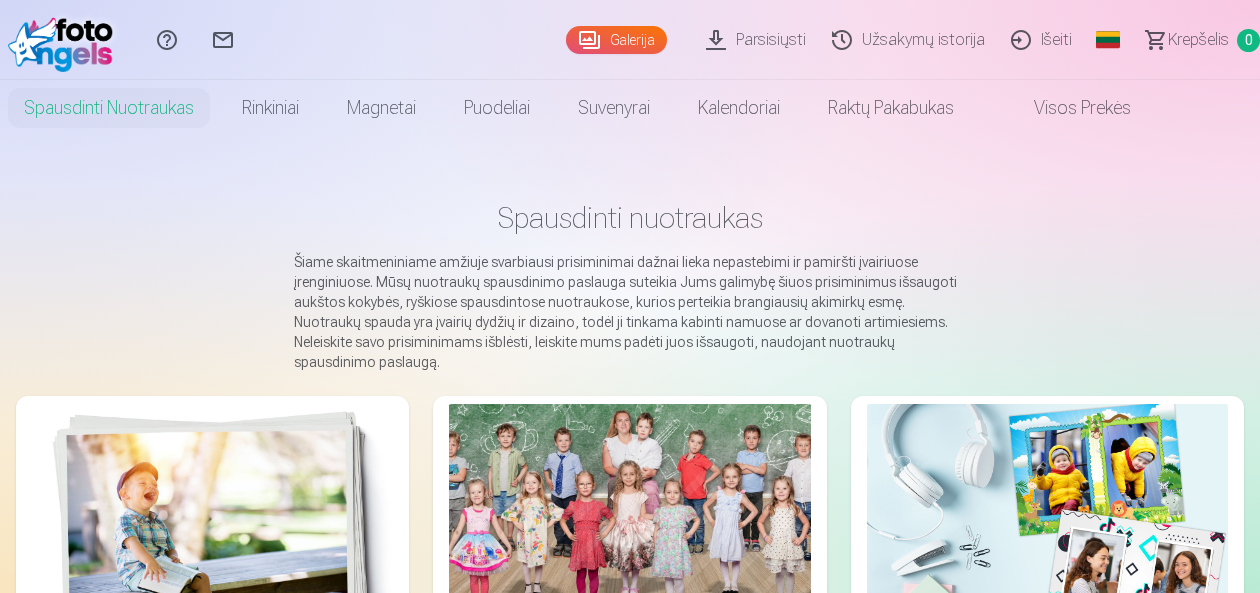 scroll, scrollTop: 0, scrollLeft: 0, axis: both 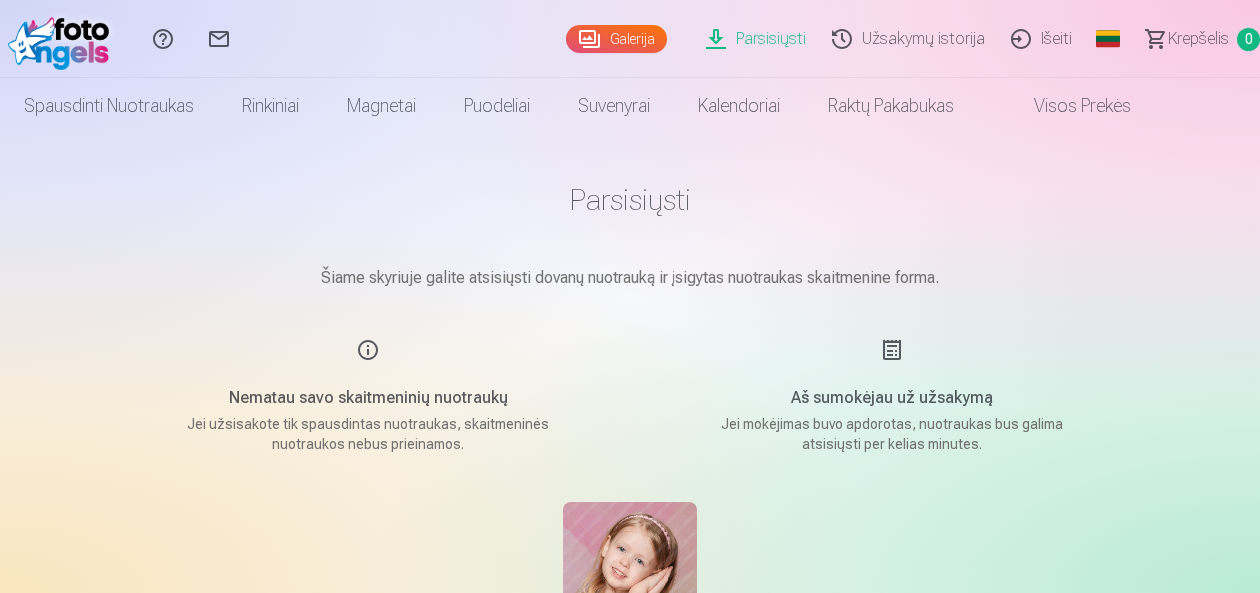 click on "Galerija" at bounding box center [616, 39] 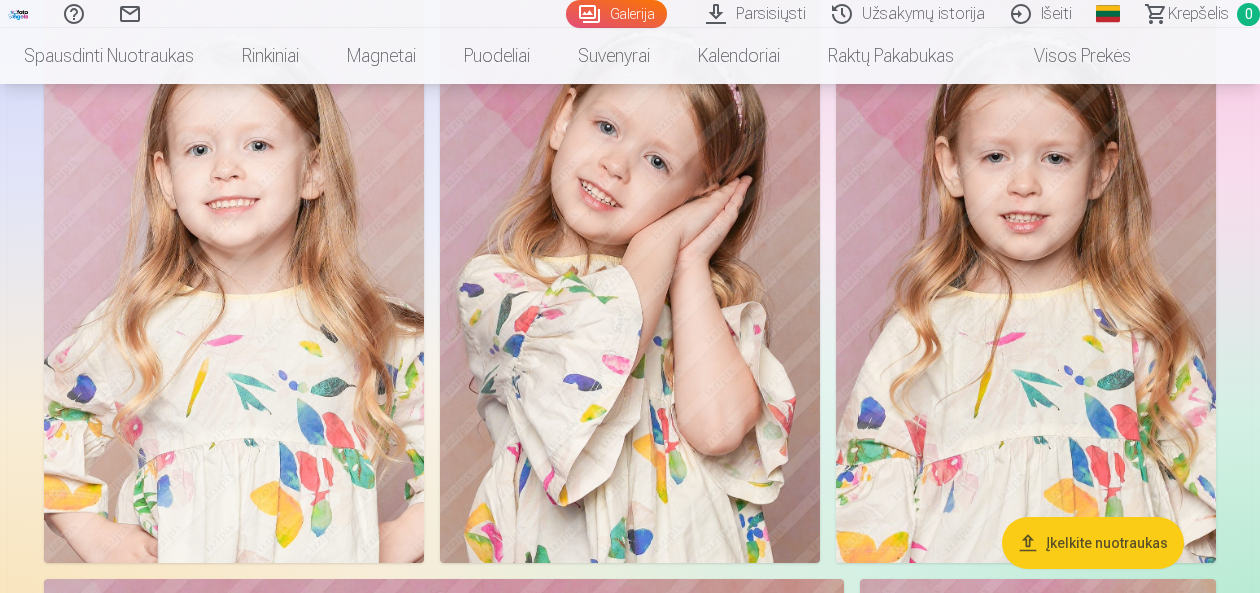 scroll, scrollTop: 1820, scrollLeft: 0, axis: vertical 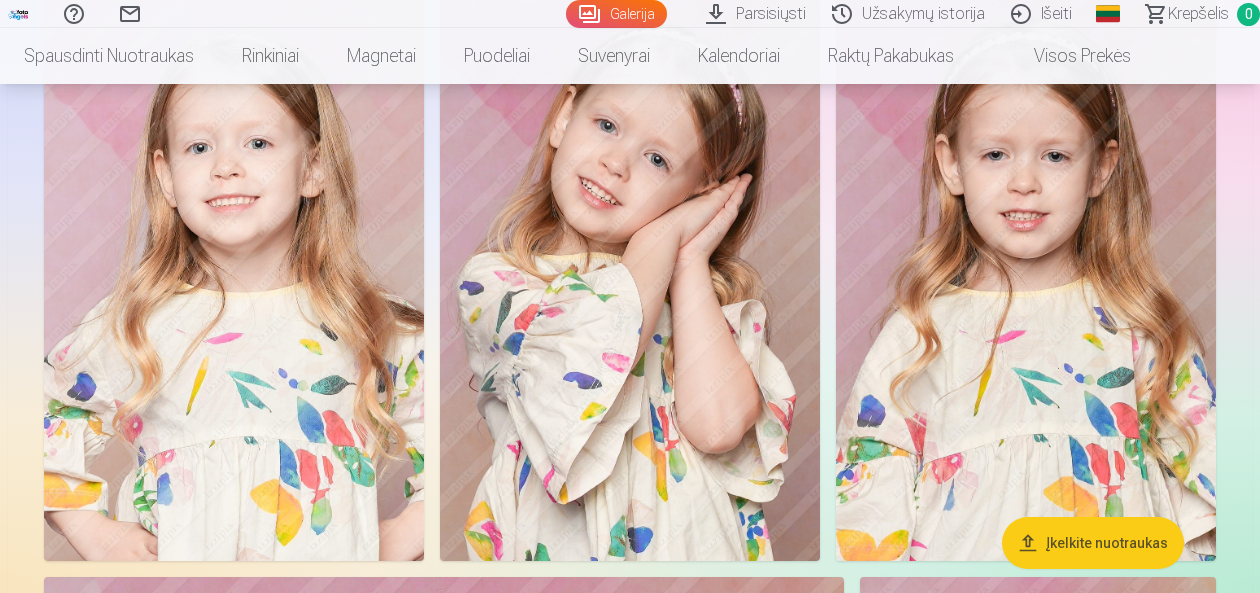 click on "Parsisiųsti" at bounding box center [759, 14] 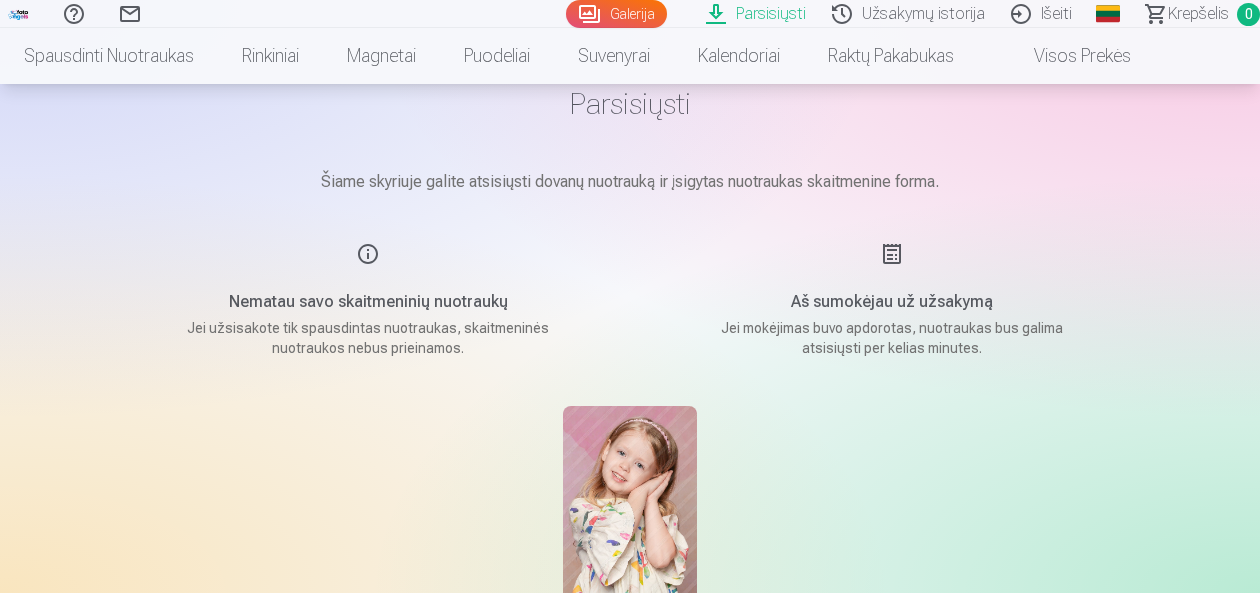 scroll, scrollTop: 94, scrollLeft: 0, axis: vertical 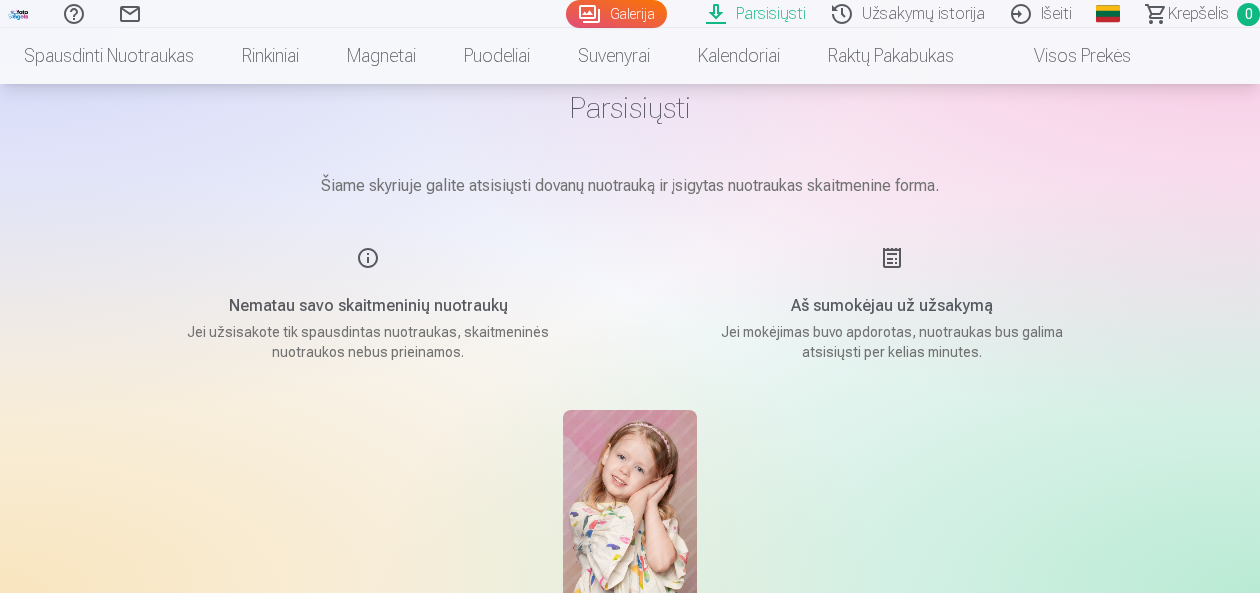 click on "Parsisiųsti" at bounding box center (759, 14) 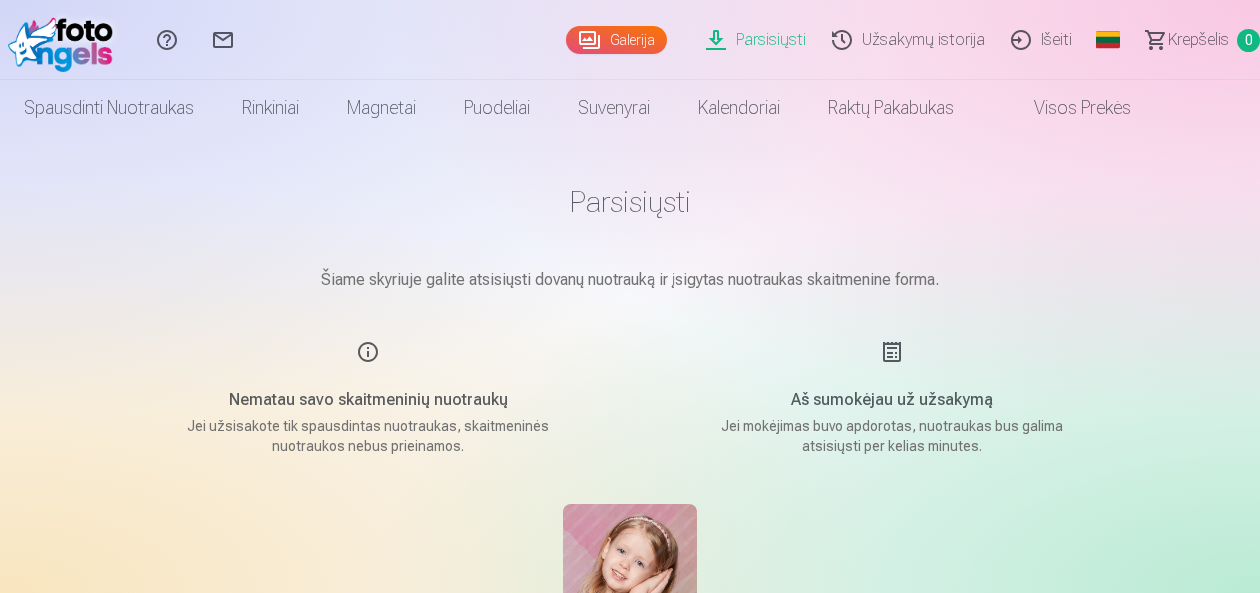 click on "Nematau savo skaitmeninių nuotraukų Jei užsisakote tik spausdintas nuotraukas, skaitmeninės nuotraukos nebus prieinamos." at bounding box center [368, 398] 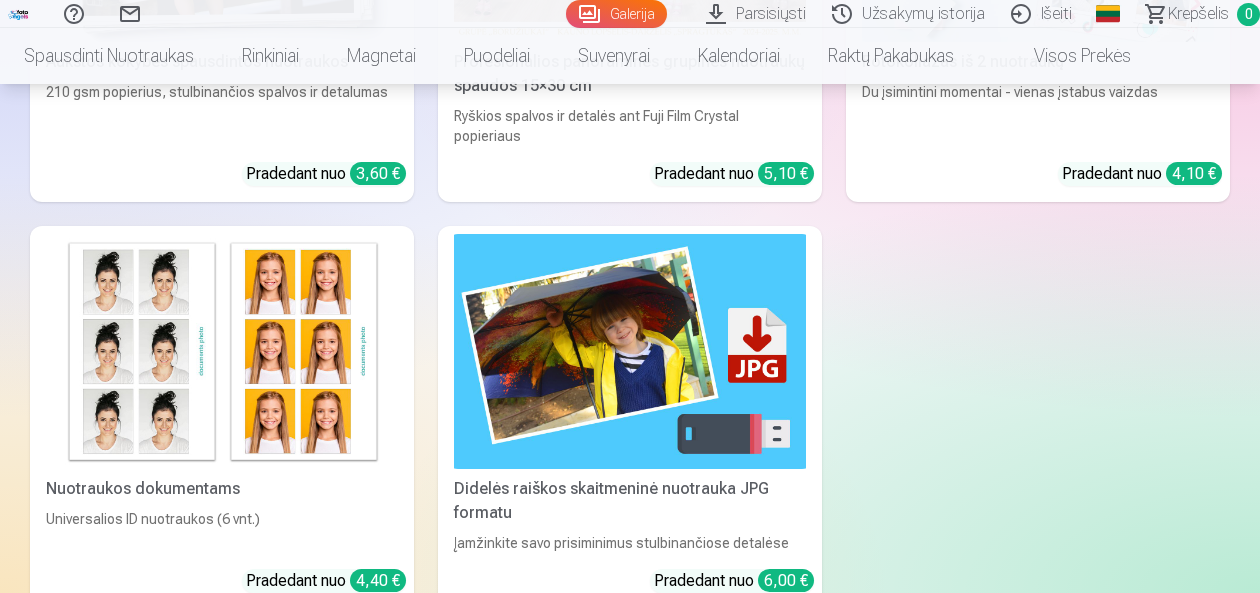 scroll, scrollTop: 10640, scrollLeft: 0, axis: vertical 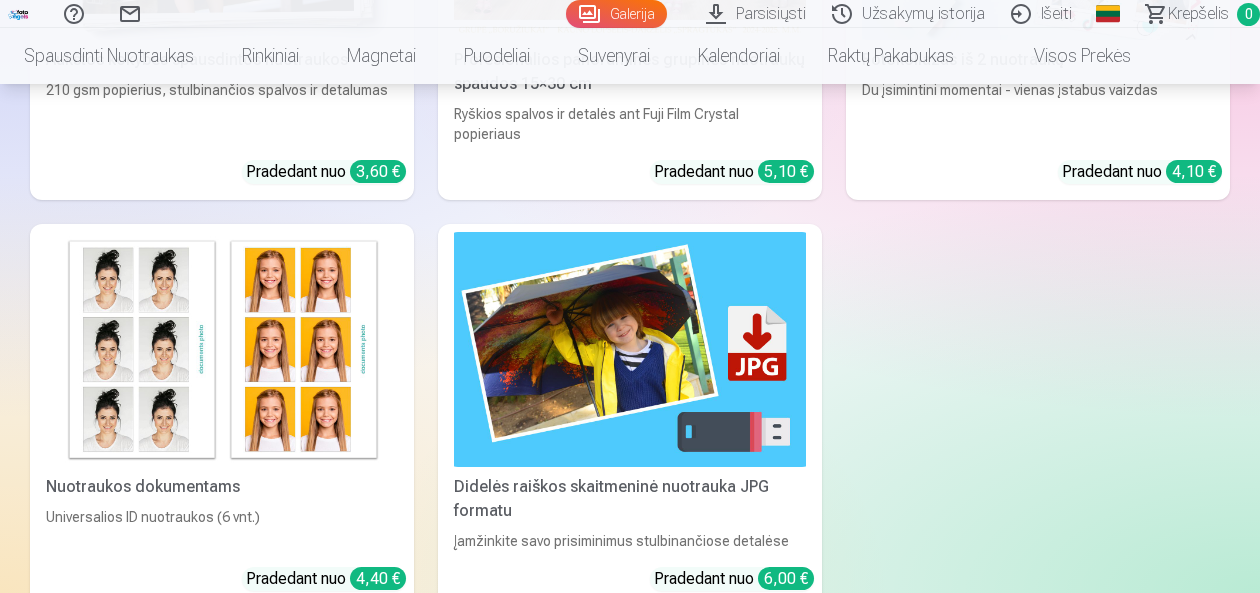 click on "Didelės raiškos skaitmeninė nuotrauka JPG formatu" at bounding box center (630, 499) 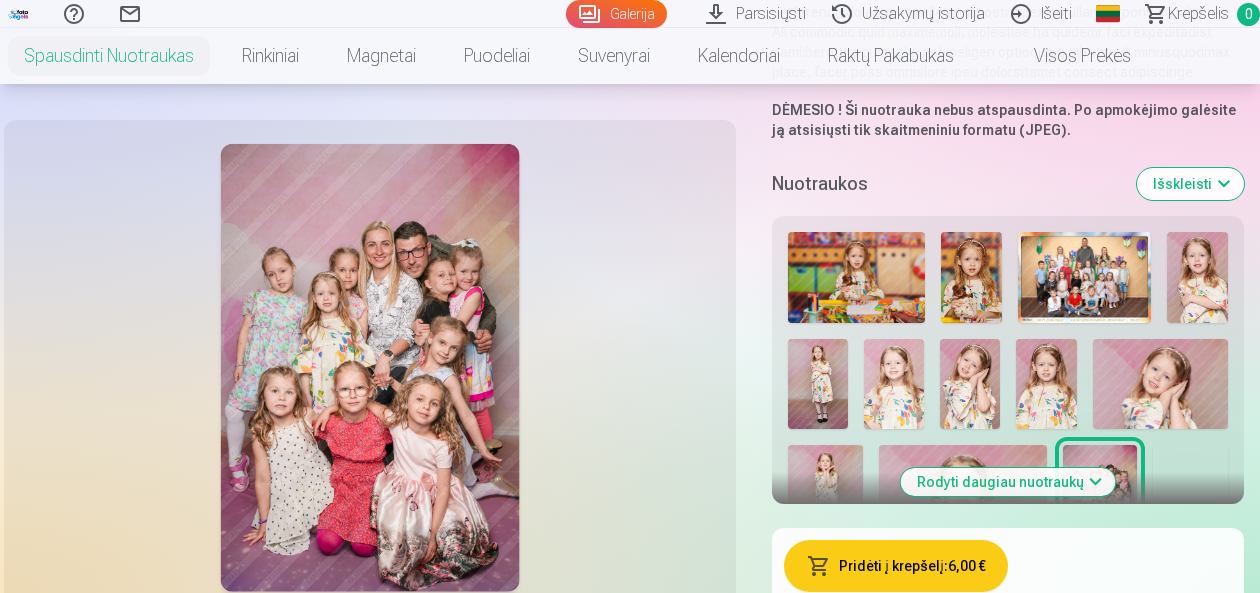 scroll, scrollTop: 497, scrollLeft: 0, axis: vertical 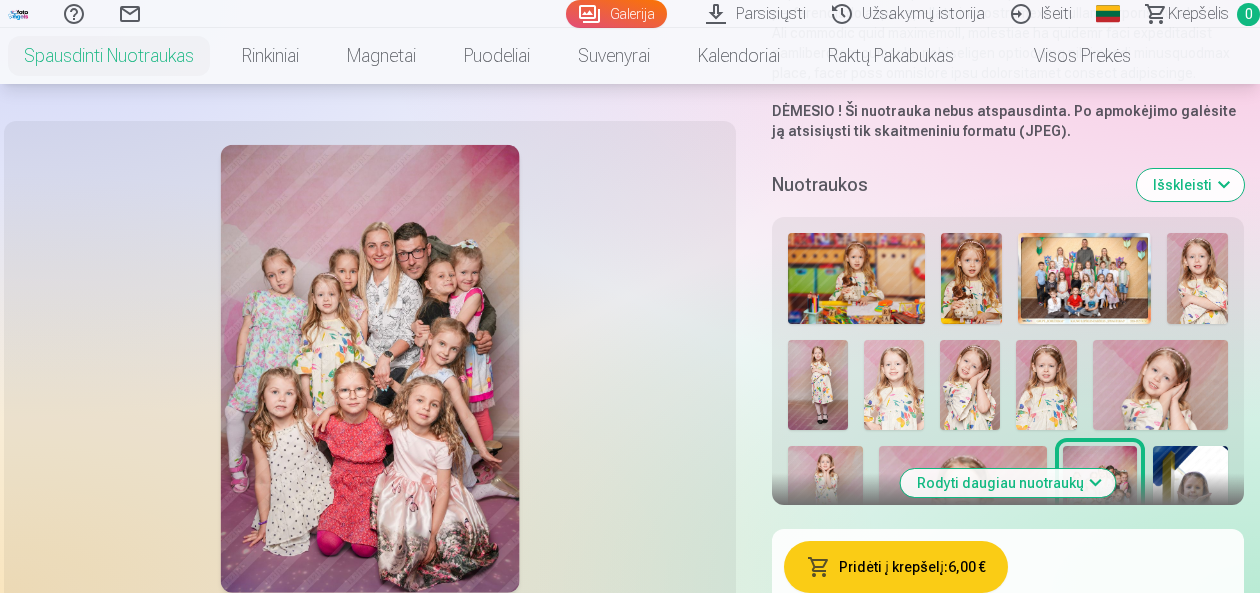 click on "Rodyti daugiau nuotraukų" at bounding box center [1008, 483] 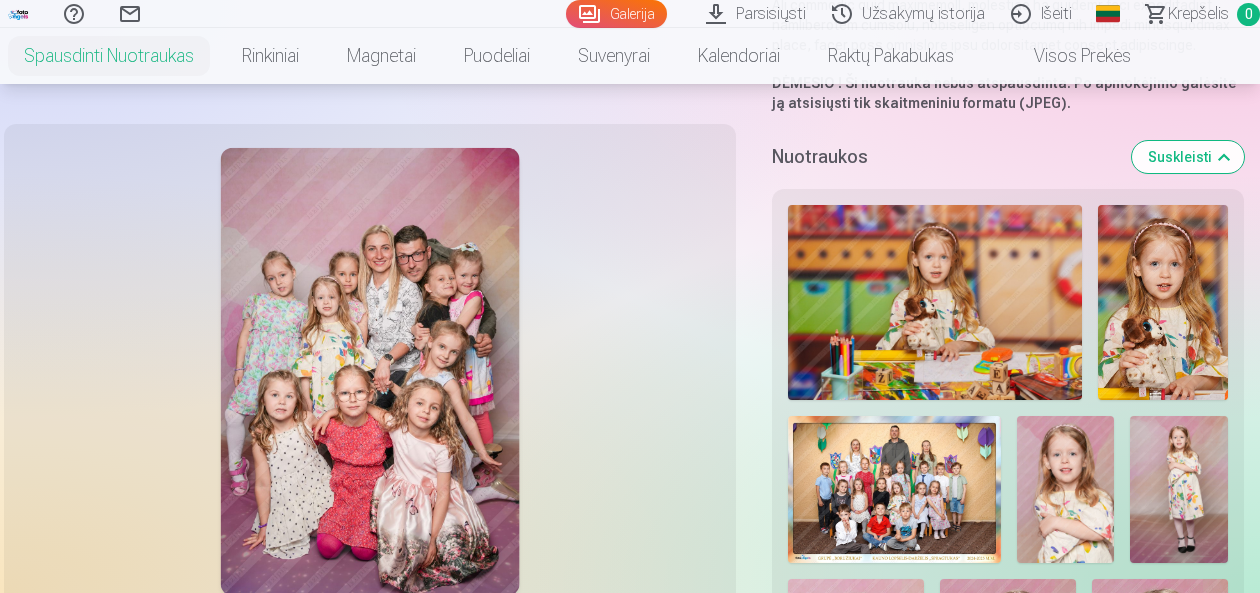 scroll, scrollTop: 506, scrollLeft: 0, axis: vertical 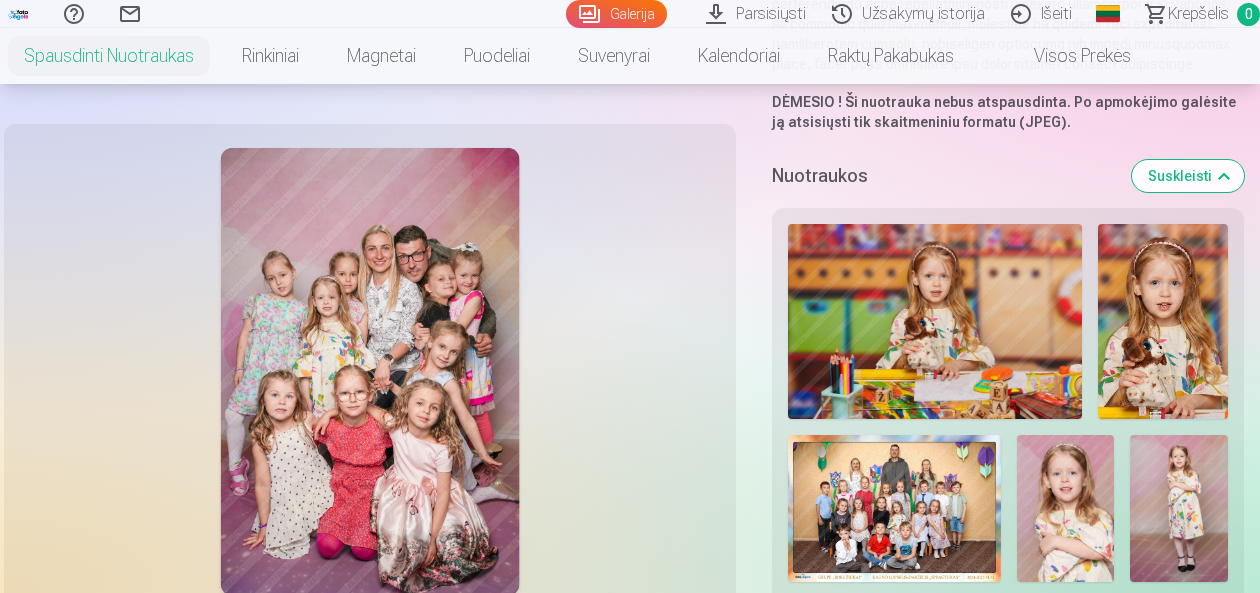 click at bounding box center [935, 322] 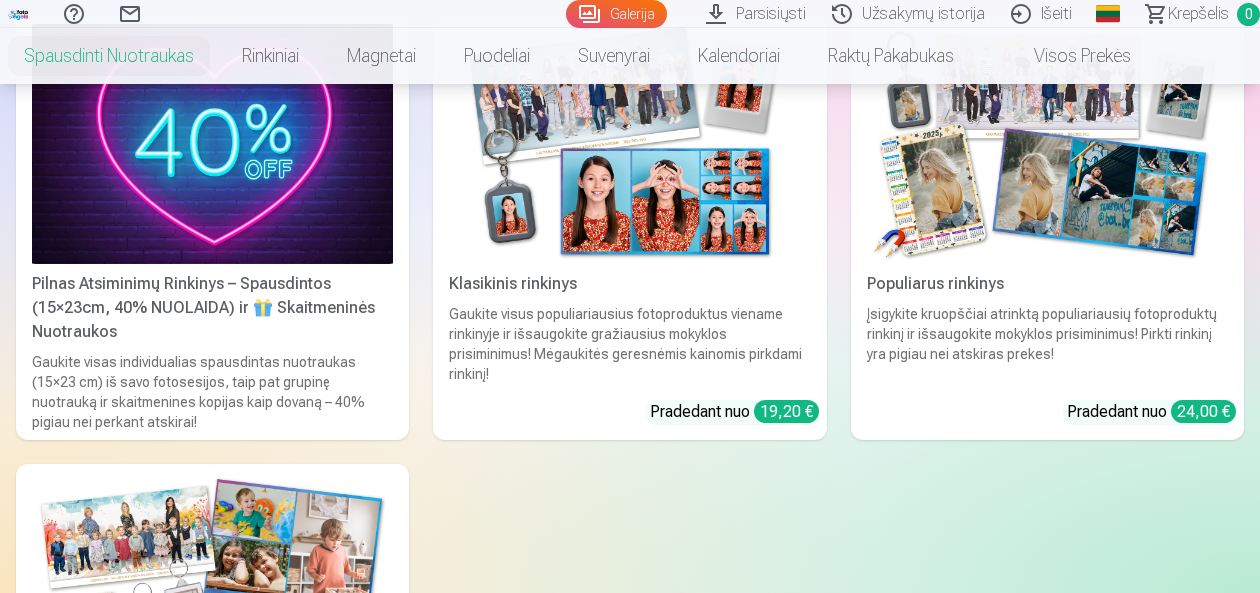 scroll, scrollTop: 6257, scrollLeft: 0, axis: vertical 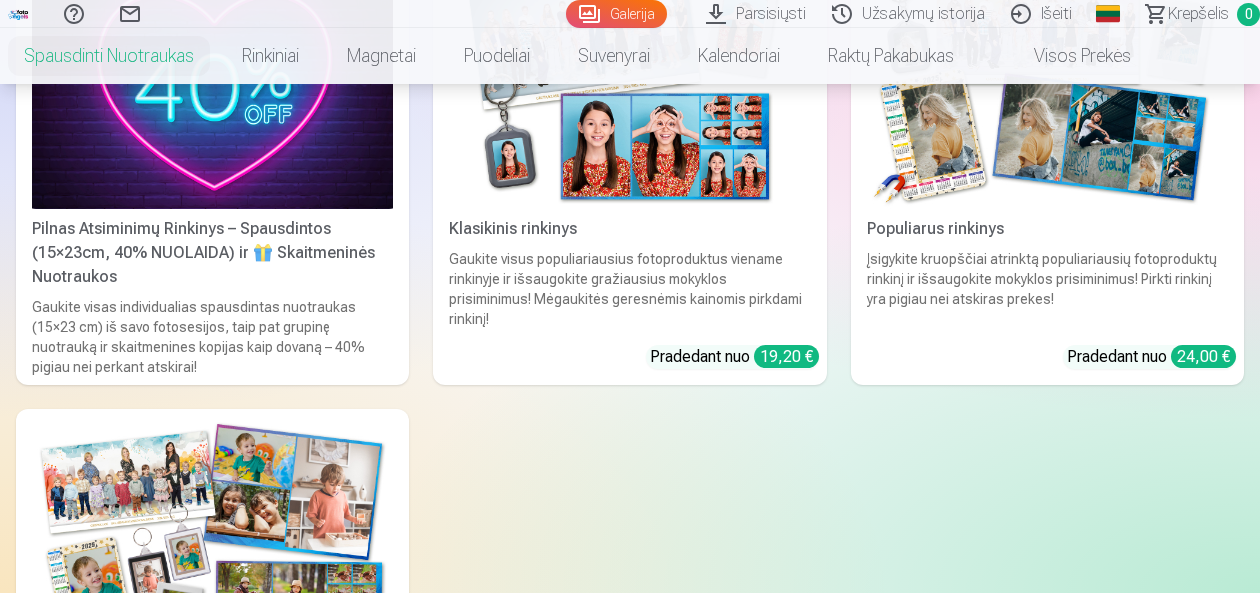 click on "Populiarus rinkinys" at bounding box center [1047, 229] 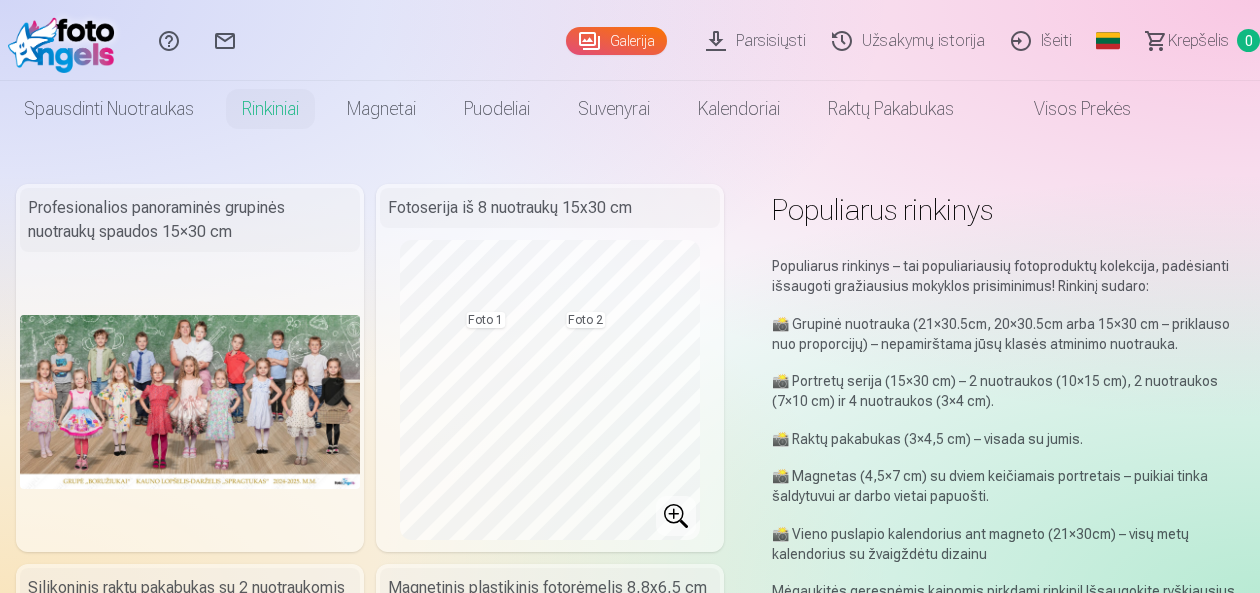scroll, scrollTop: 0, scrollLeft: 0, axis: both 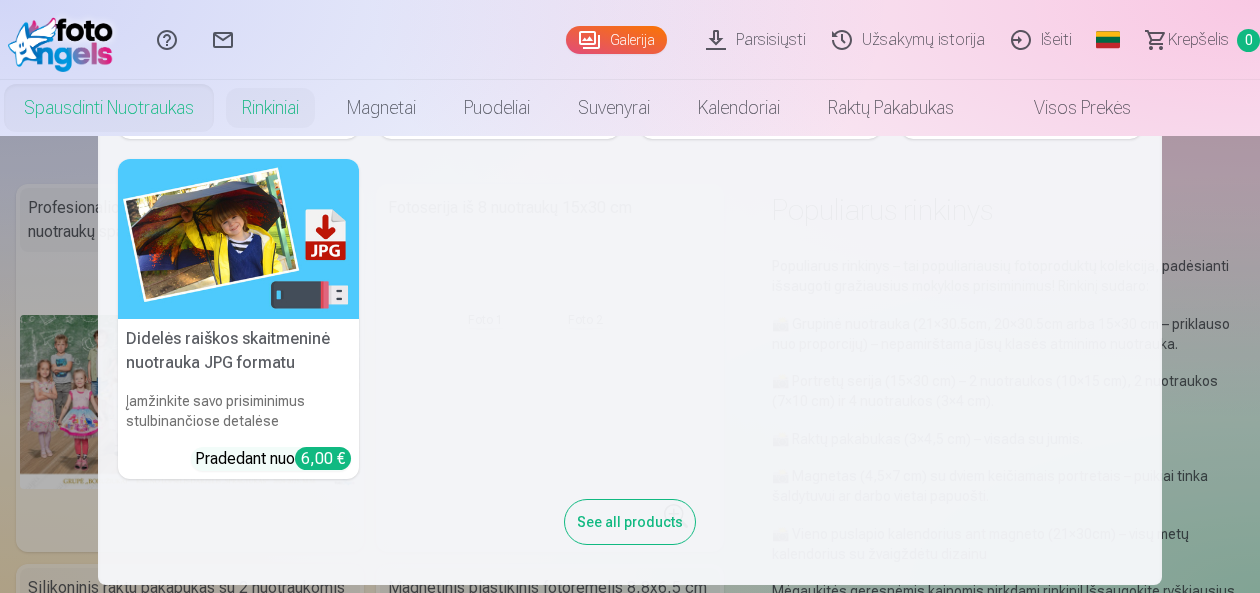 click on "Spausdinti nuotraukas" at bounding box center [109, 108] 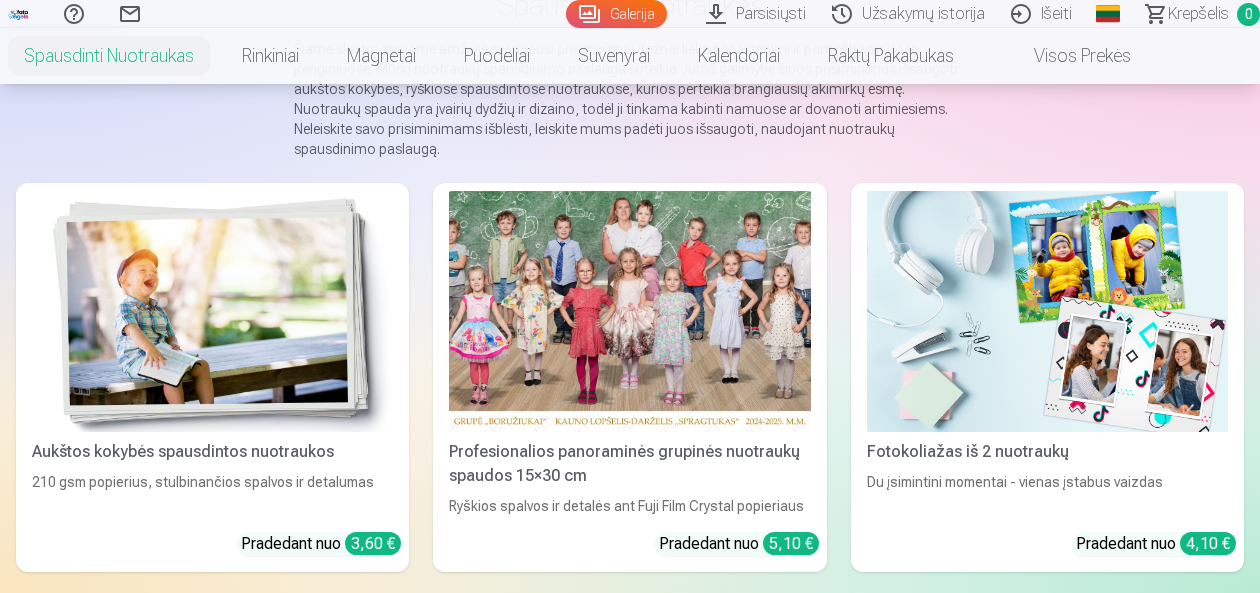 scroll, scrollTop: 215, scrollLeft: 0, axis: vertical 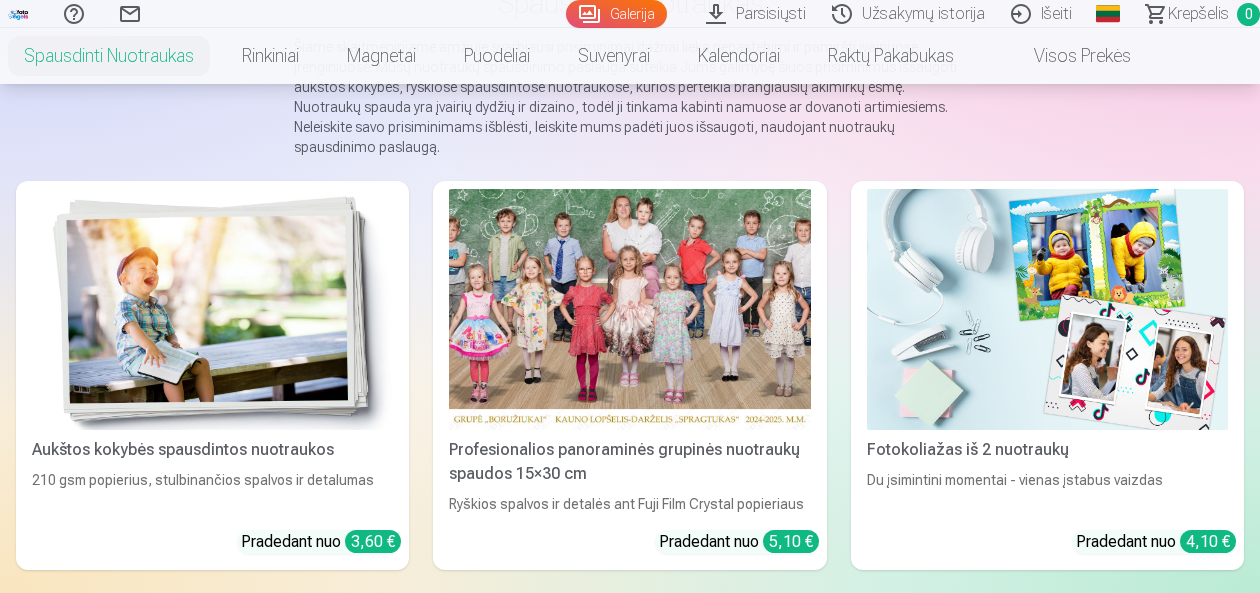 click on "Pradedant nuo    3,60 €" at bounding box center [321, 542] 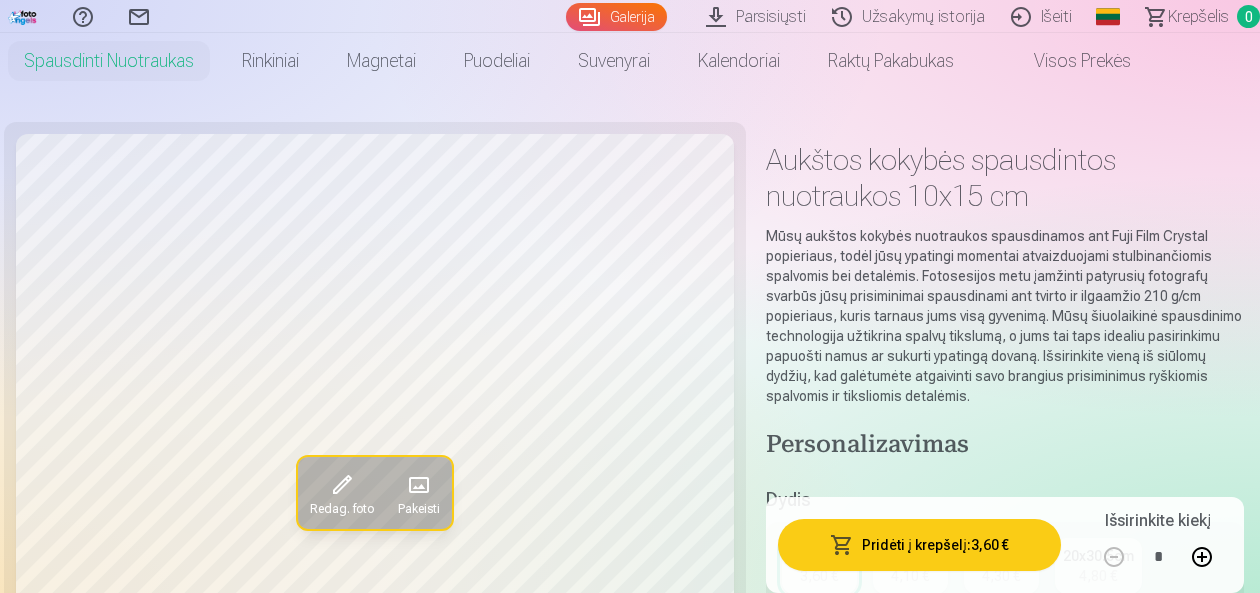 scroll, scrollTop: 47, scrollLeft: 0, axis: vertical 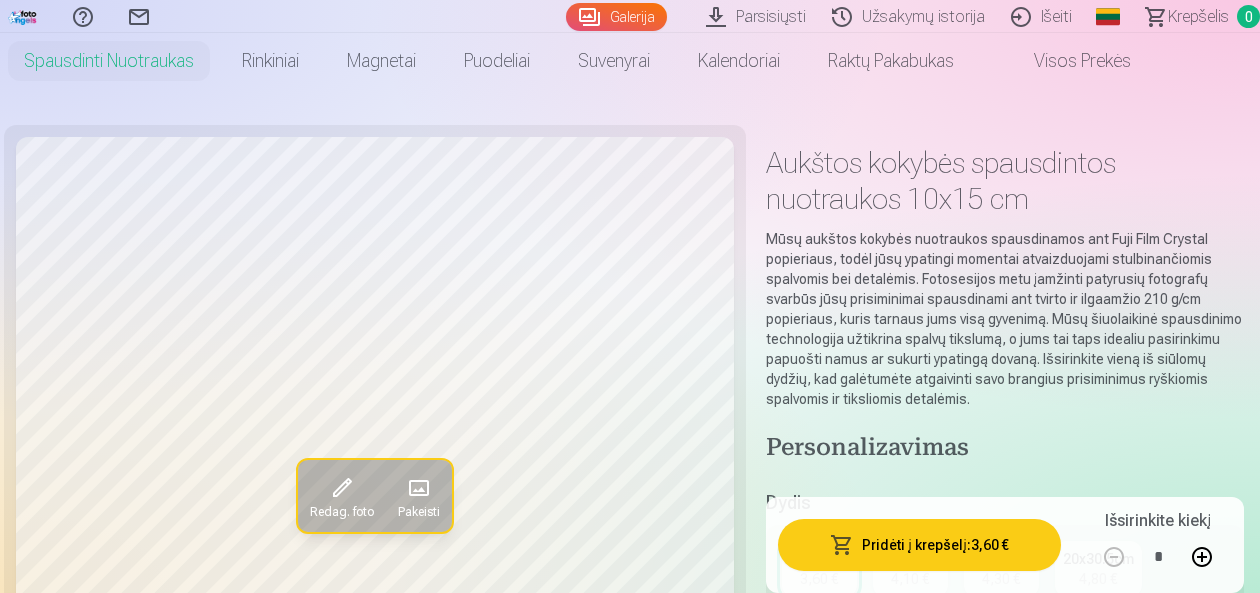 click on "Parsisiųsti" at bounding box center (759, 16) 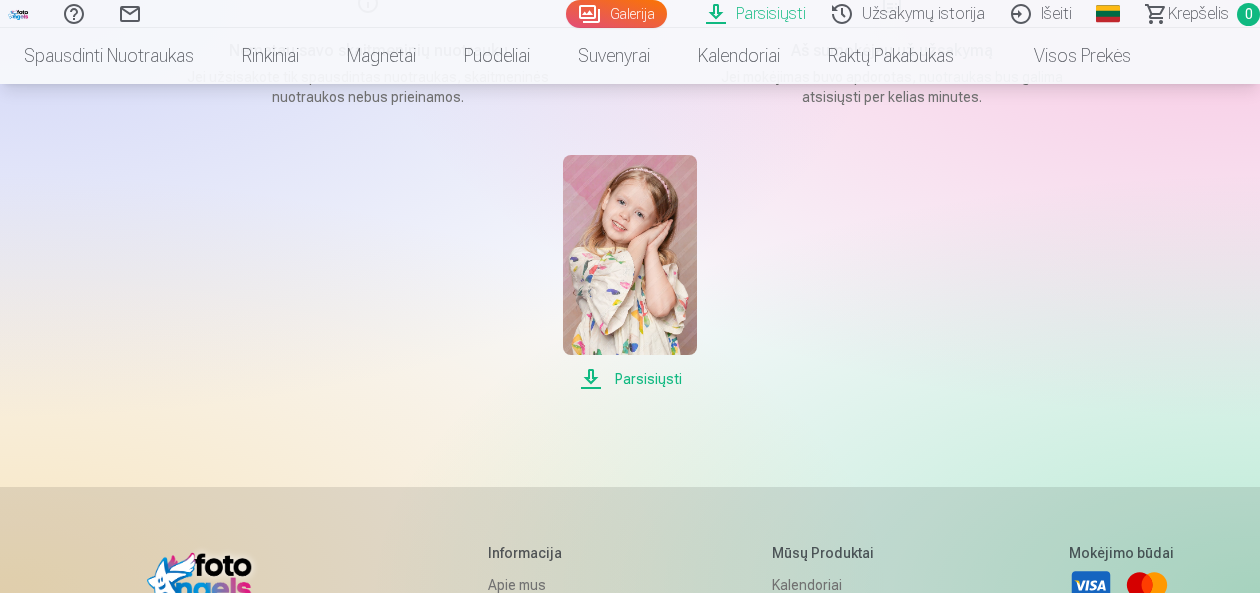 scroll, scrollTop: 355, scrollLeft: 0, axis: vertical 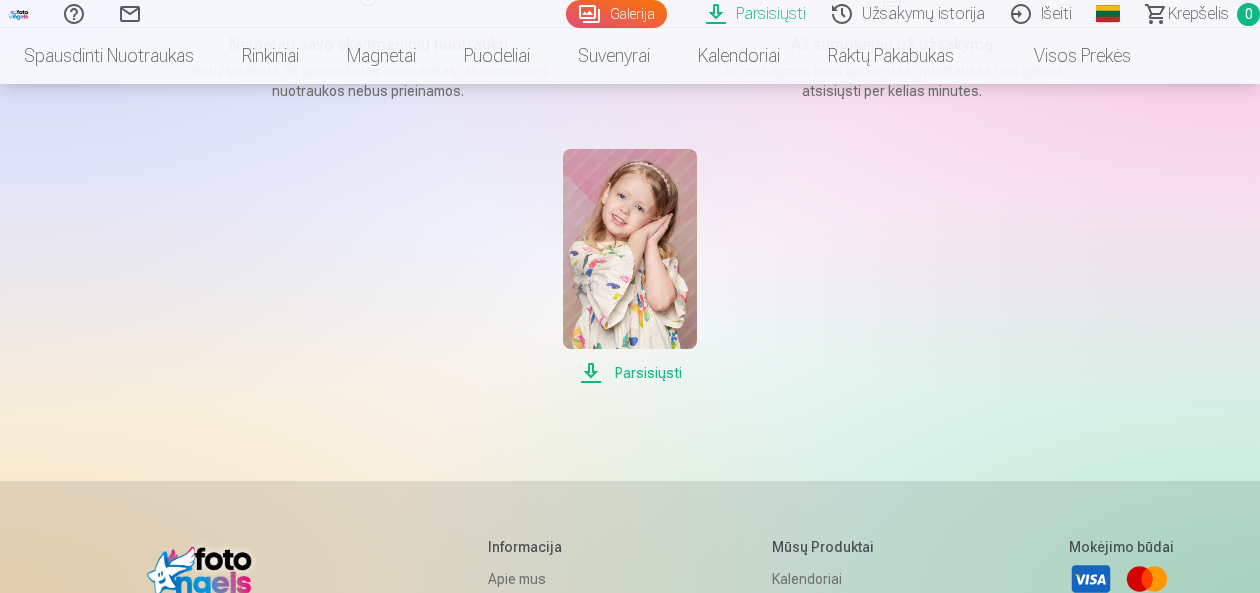 click on "Parsisiųsti" at bounding box center [629, 373] 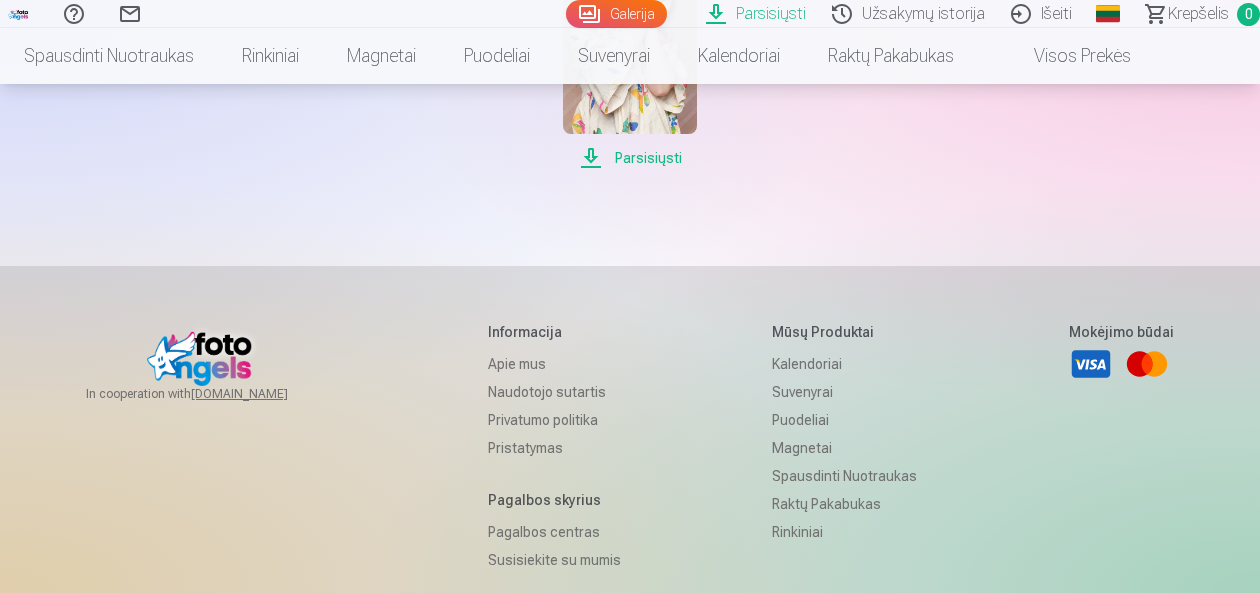 scroll, scrollTop: 589, scrollLeft: 0, axis: vertical 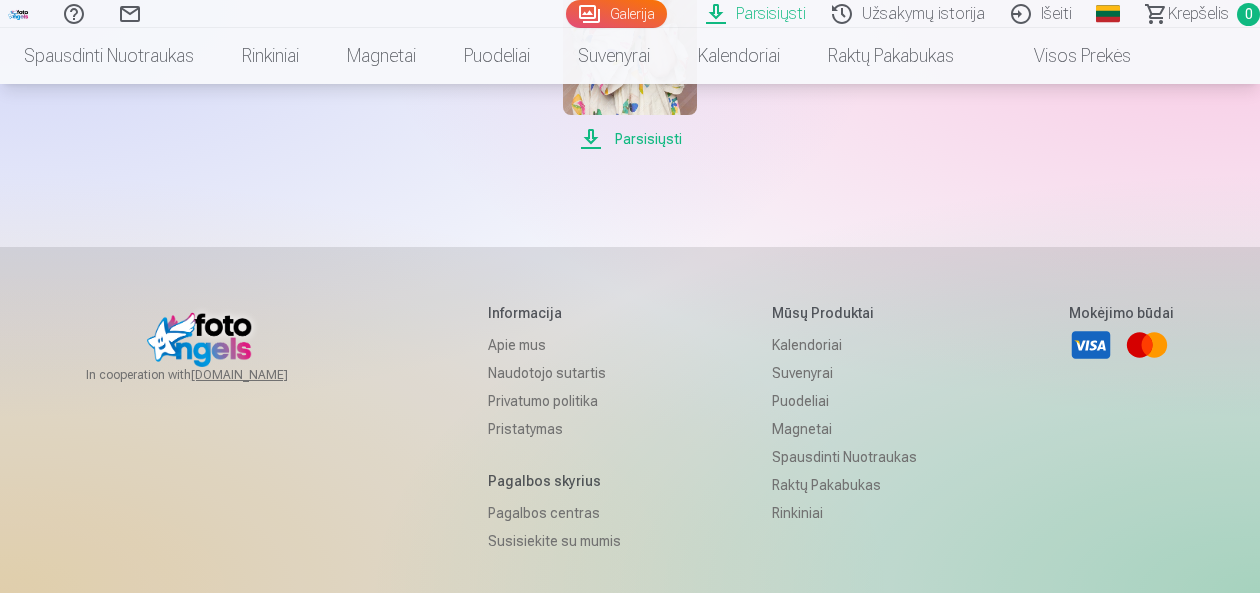 click on "Rinkiniai" at bounding box center [844, 513] 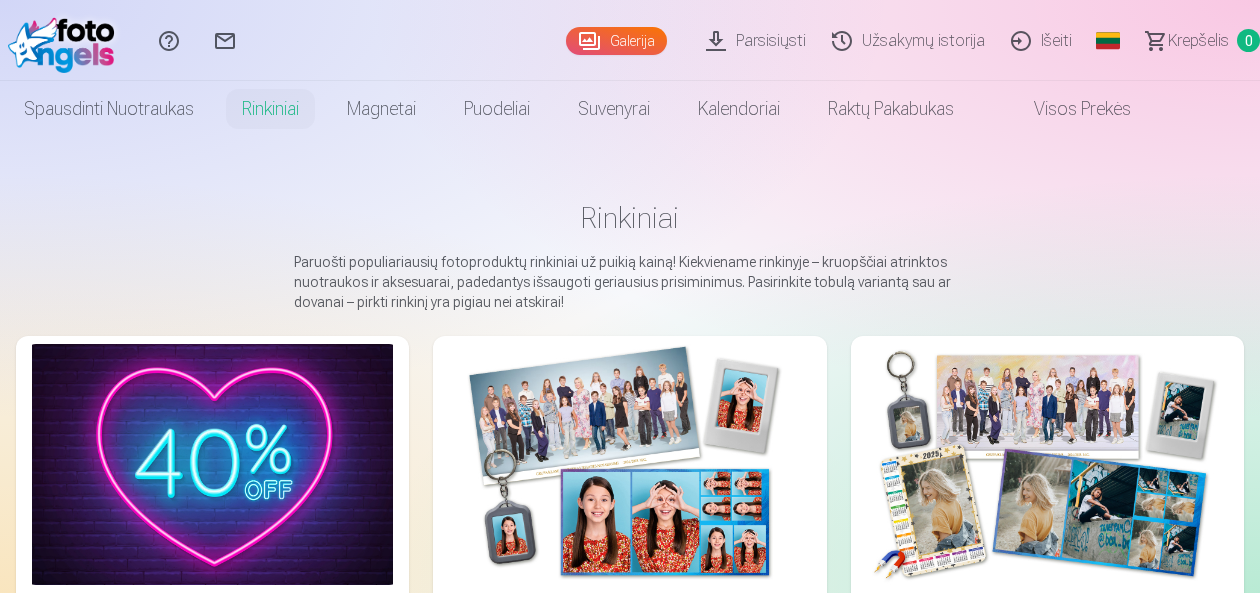 scroll, scrollTop: 0, scrollLeft: 0, axis: both 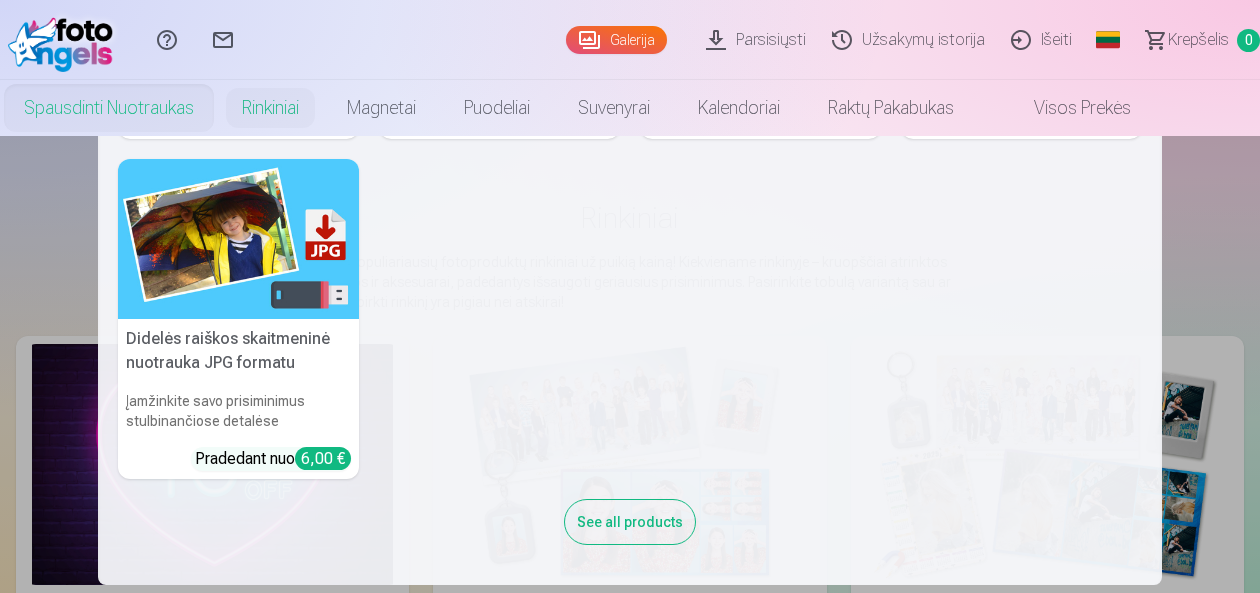 click at bounding box center (238, 239) 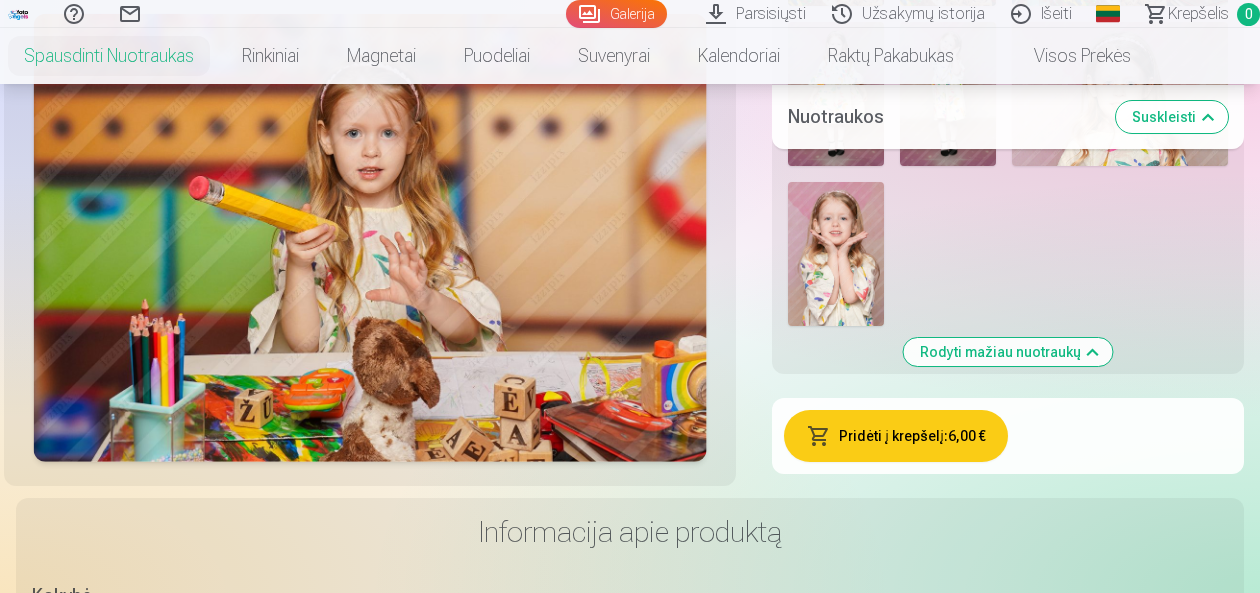scroll, scrollTop: 4461, scrollLeft: 0, axis: vertical 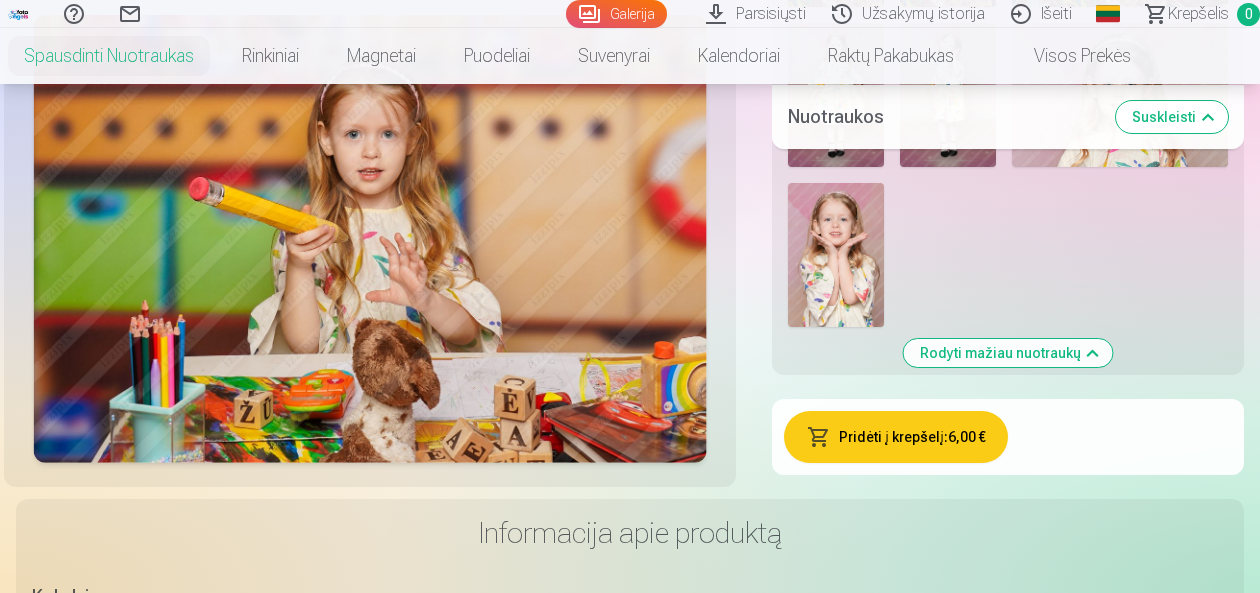 click on "Pridėti į krepšelį :  6,00 €" at bounding box center [896, 437] 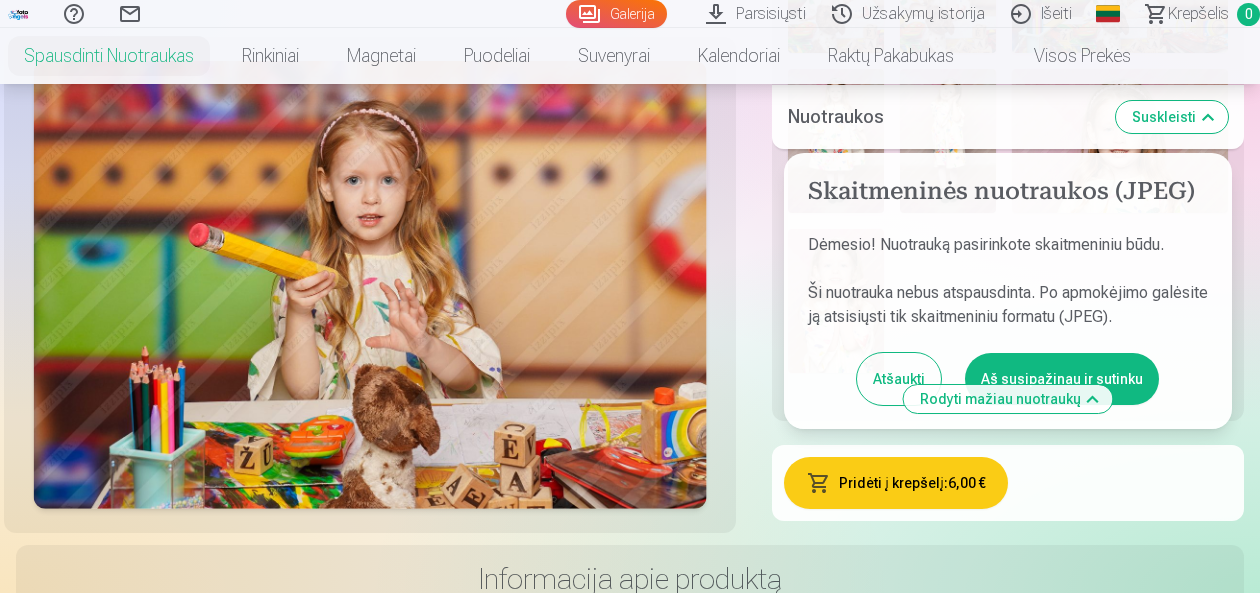 scroll, scrollTop: 4410, scrollLeft: 0, axis: vertical 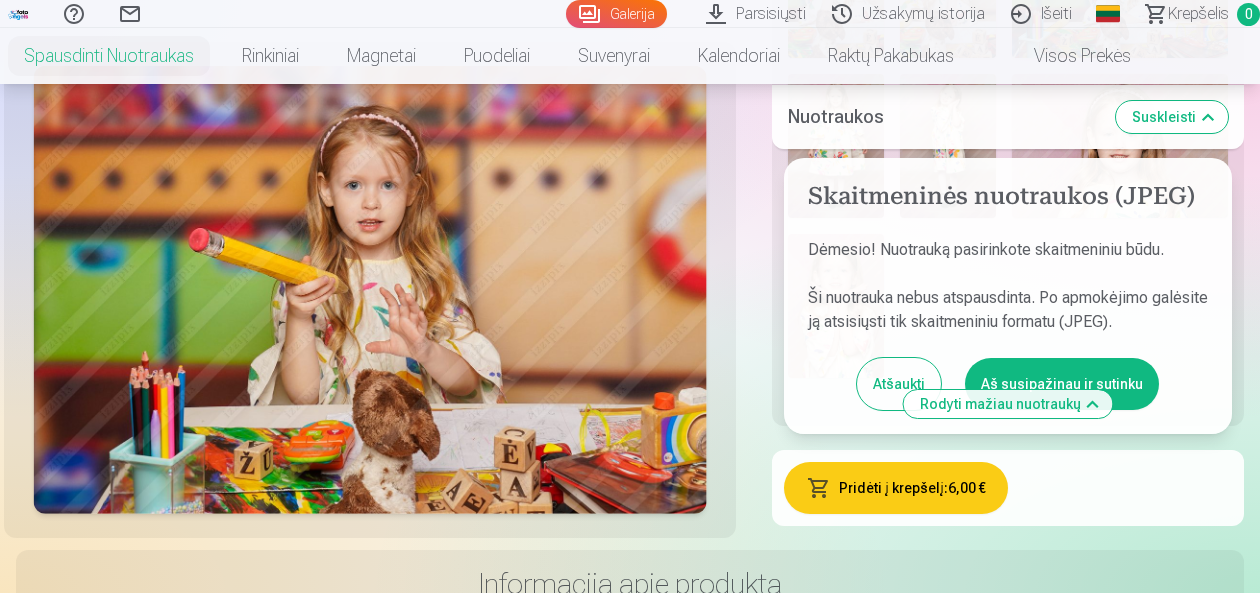 click on "Pridėti į krepšelį :  6,00 € Skaitmeninės nuotraukos (JPEG) Dėmesio! Nuotrauką pasirinkote skaitmeniniu būdu. Ši nuotrauka nebus atspausdinta. Po apmokėjimo galėsite ją atsisiųsti tik skaitmeniniu formatu (JPEG). Atšaukti Aš susipažinau ir sutinku" at bounding box center (1008, 488) 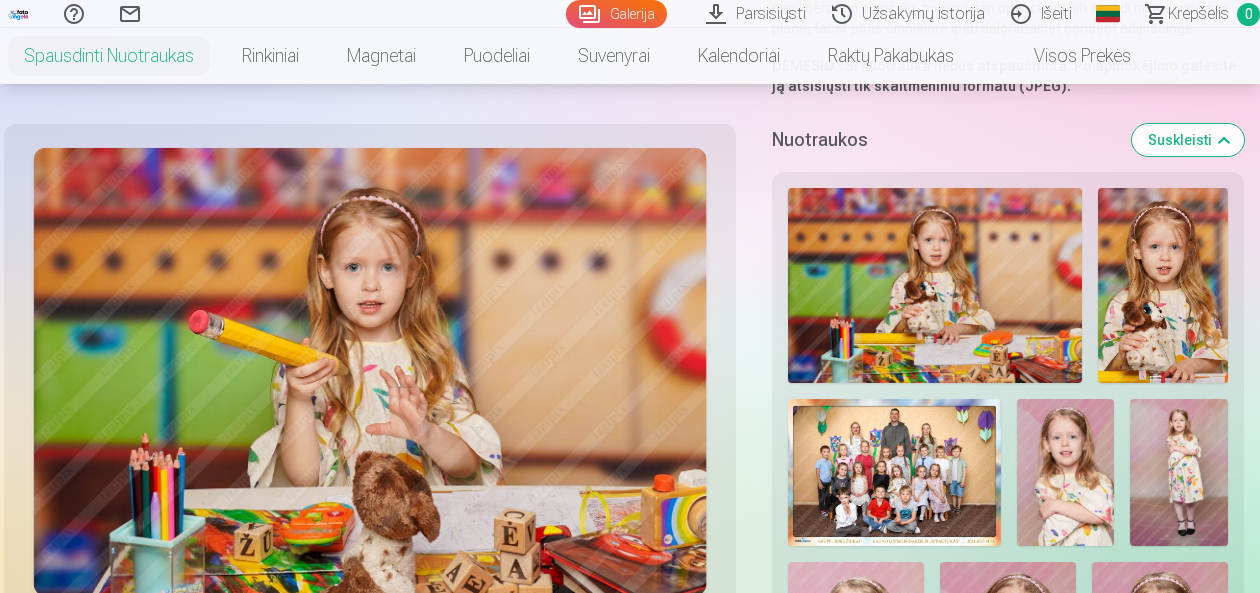 scroll, scrollTop: 614, scrollLeft: 0, axis: vertical 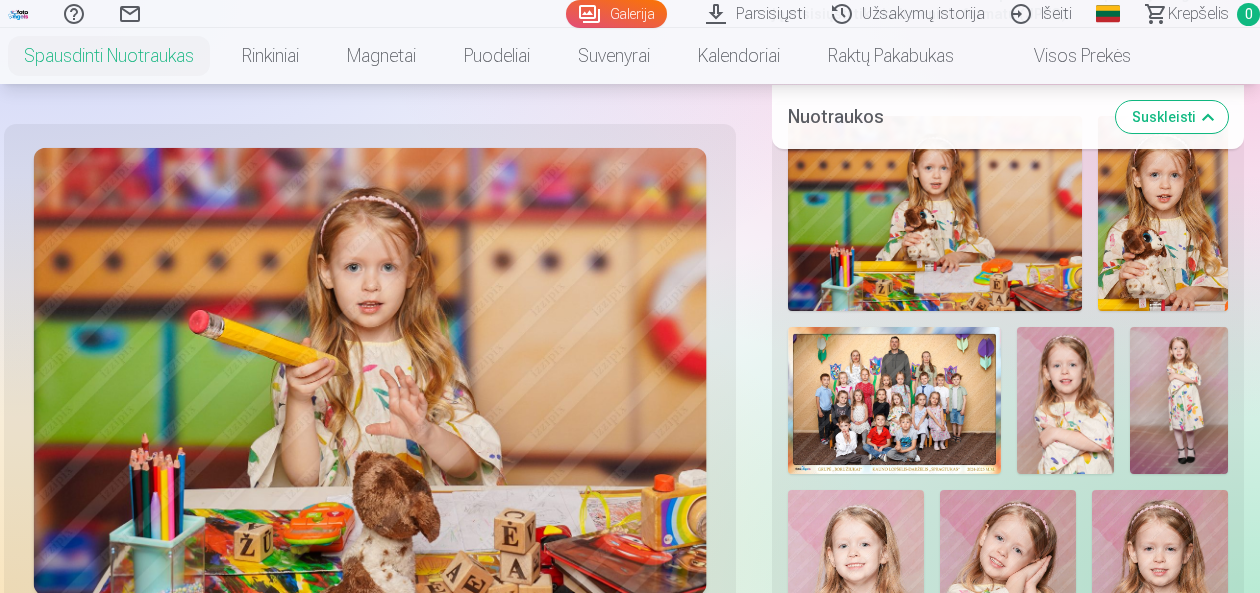 click at bounding box center (894, 400) 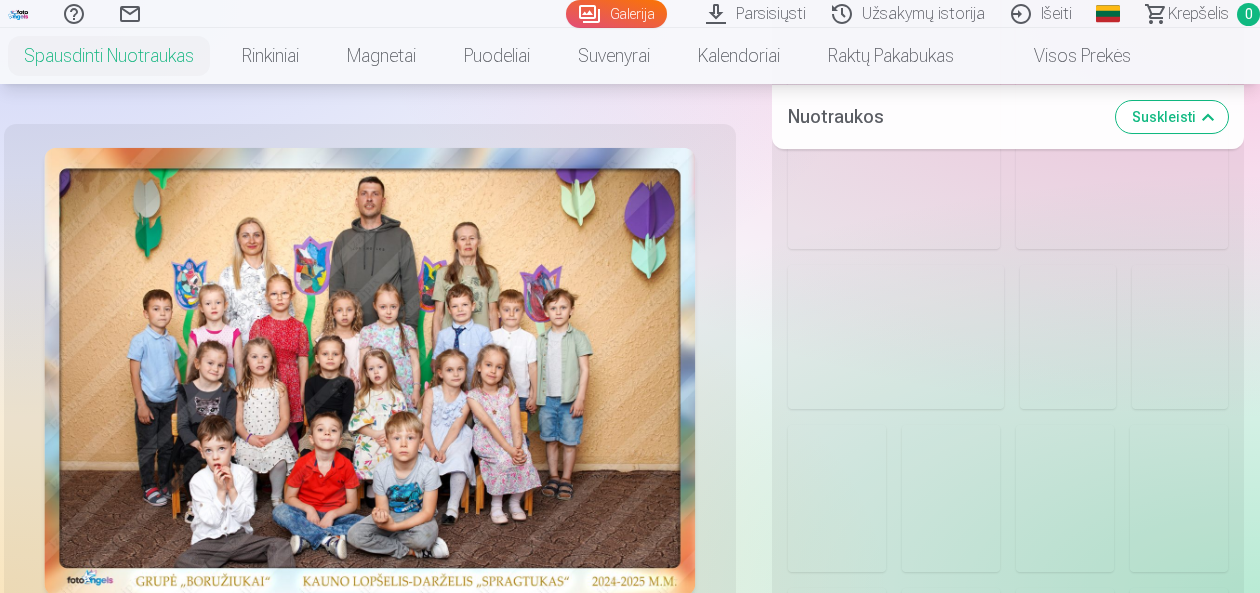 scroll, scrollTop: 2360, scrollLeft: 0, axis: vertical 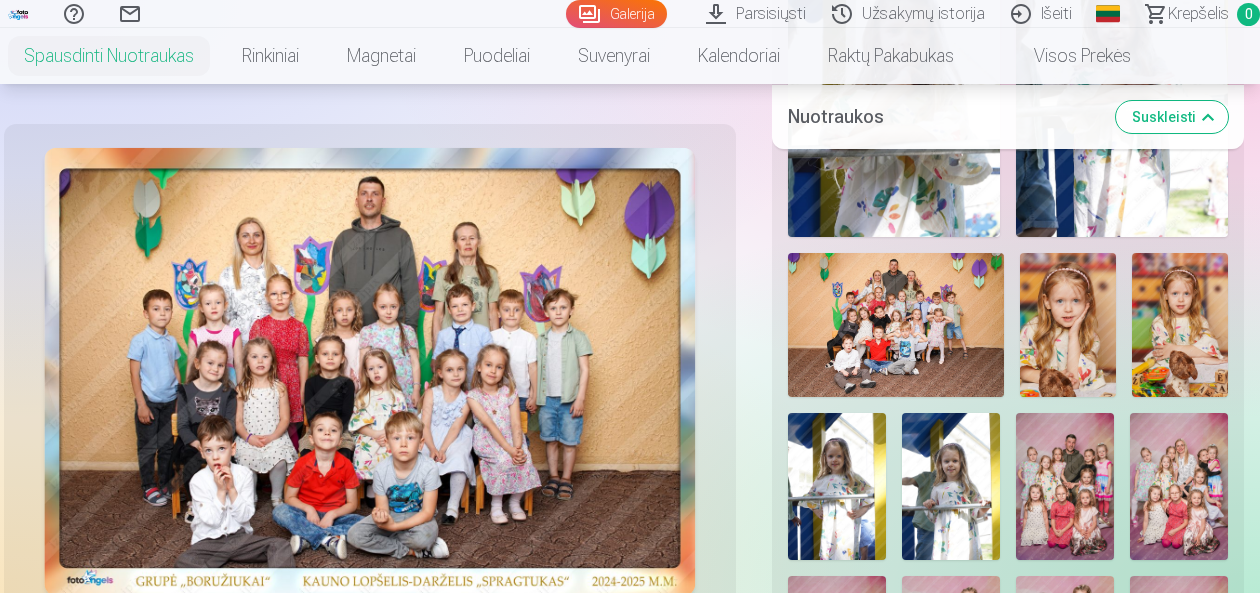 click at bounding box center (896, 325) 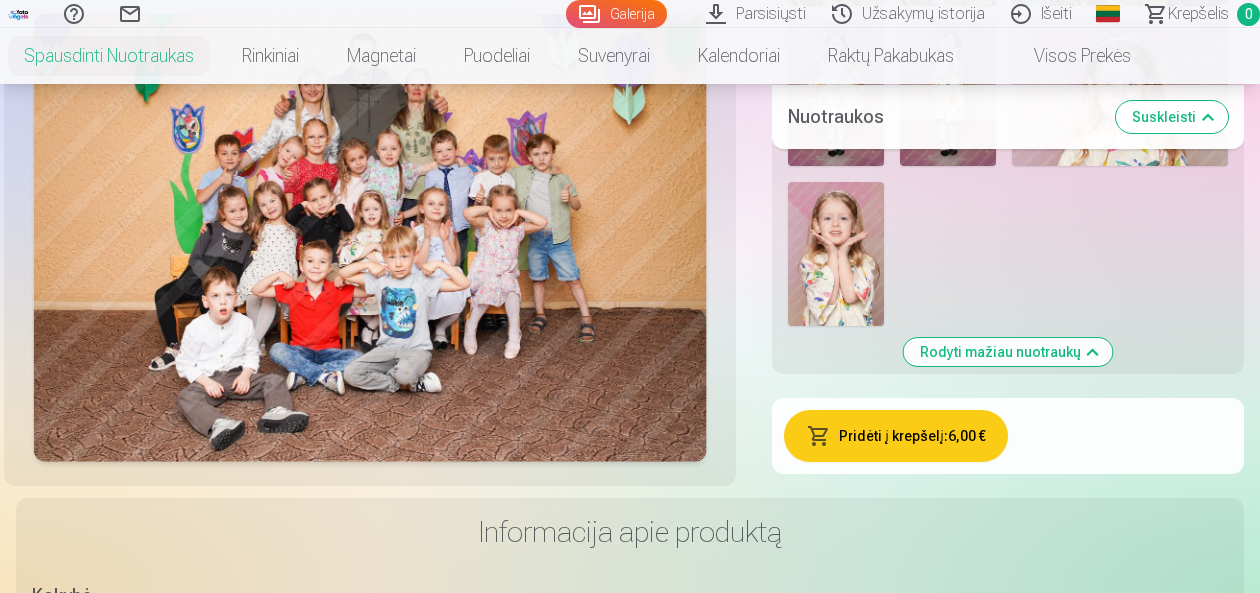 scroll, scrollTop: 4488, scrollLeft: 0, axis: vertical 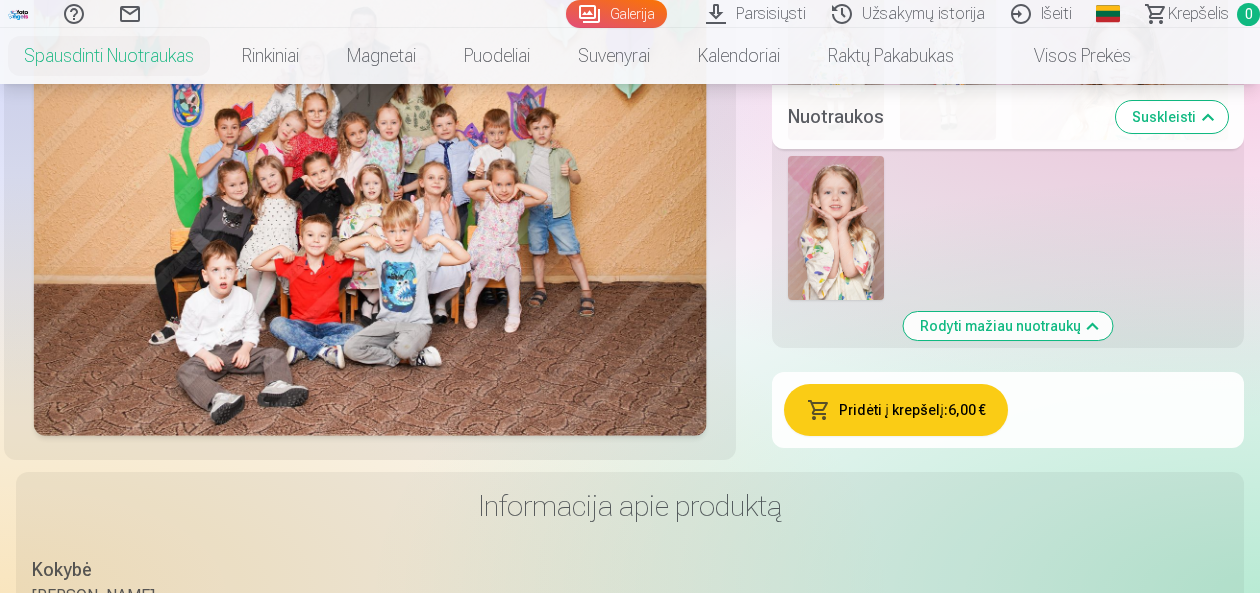 click on "Pridėti į krepšelį :  6,00 €" at bounding box center [896, 410] 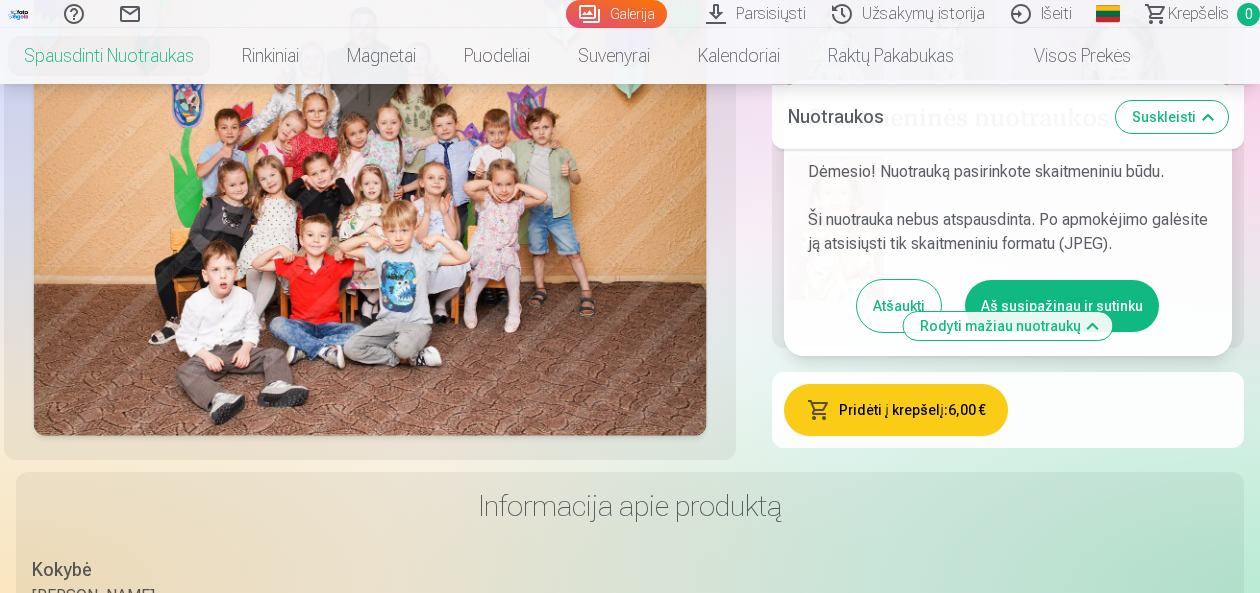 click on "Aš susipažinau ir sutinku" at bounding box center (1062, 306) 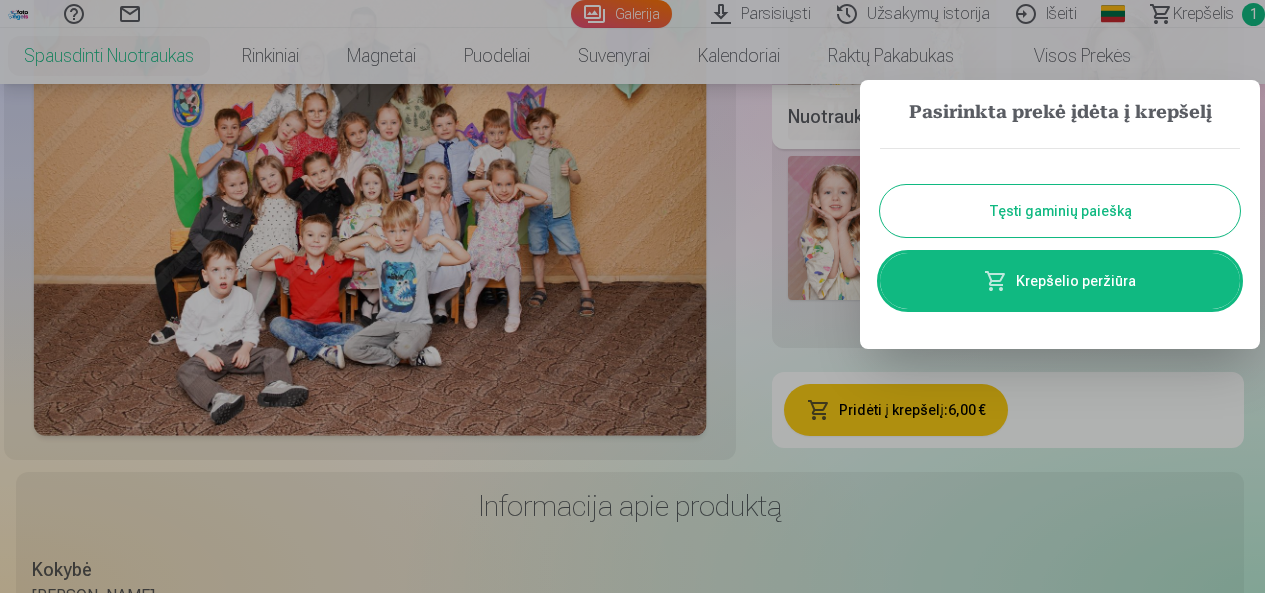 click on "Tęsti gaminių paiešką" at bounding box center [1060, 211] 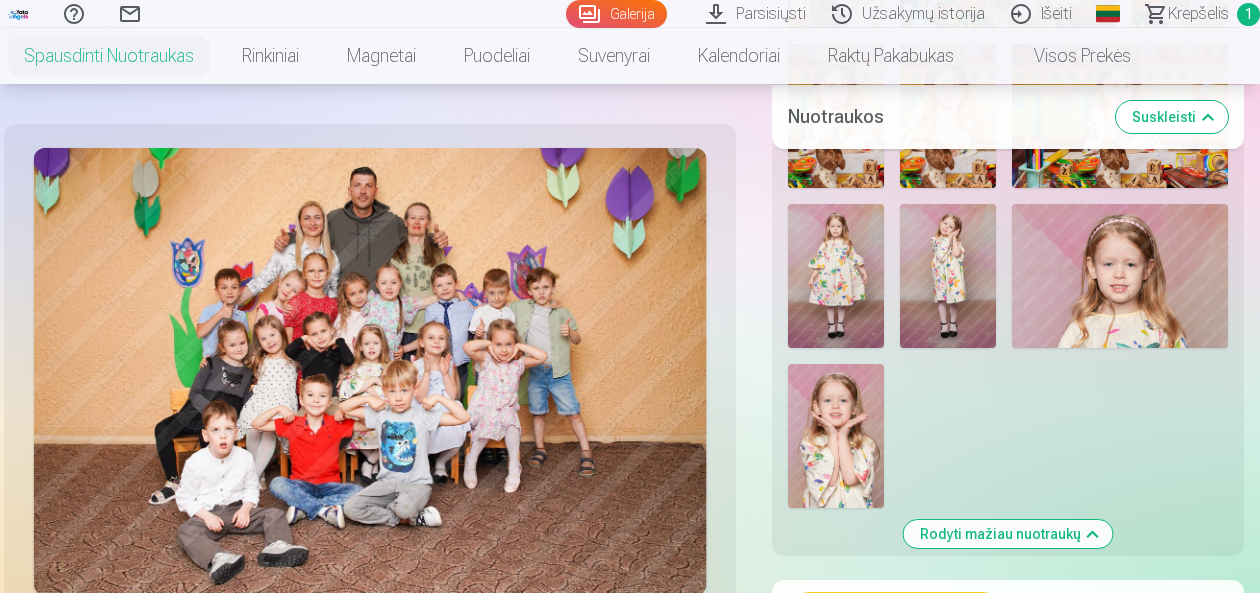 scroll, scrollTop: 4268, scrollLeft: 0, axis: vertical 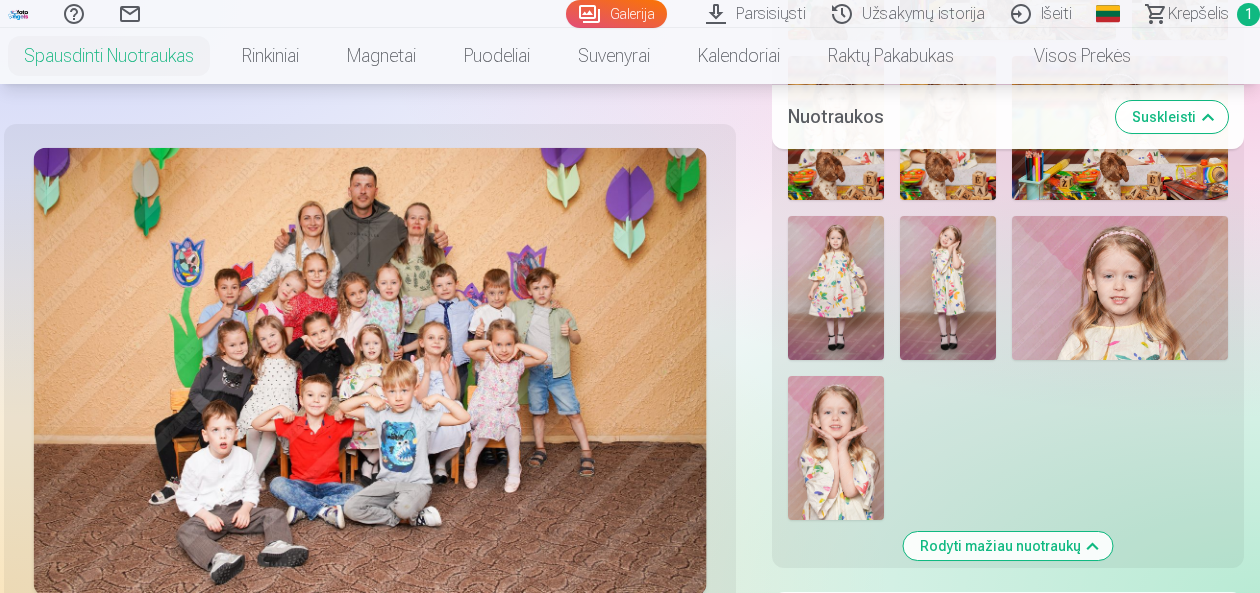 click at bounding box center (836, 288) 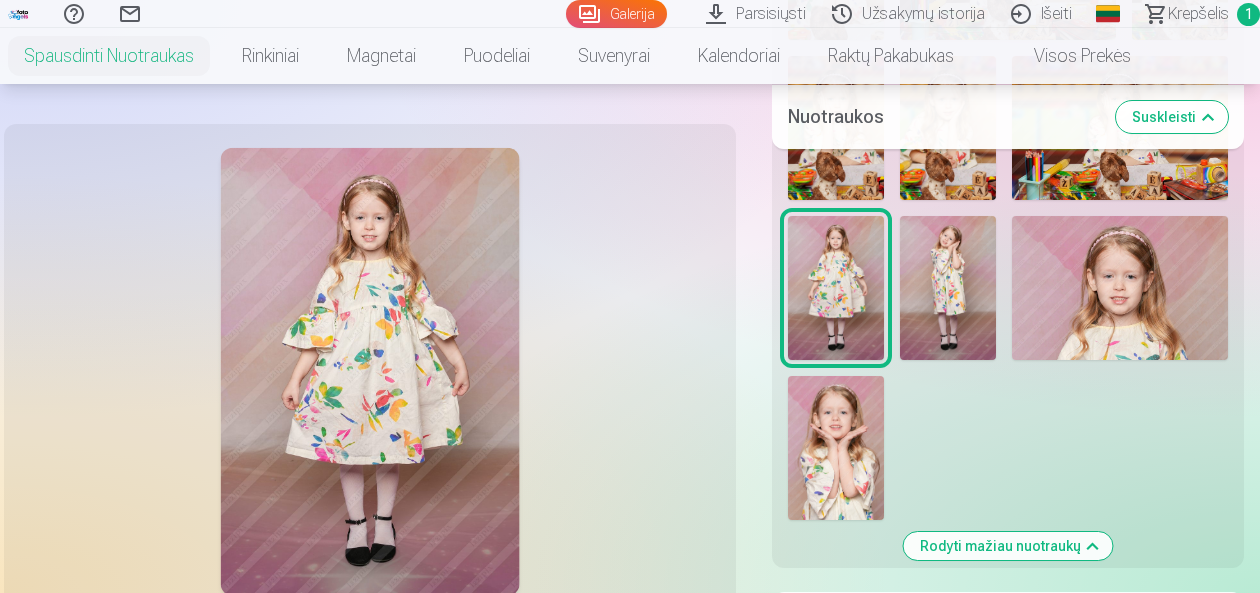 click at bounding box center (948, 288) 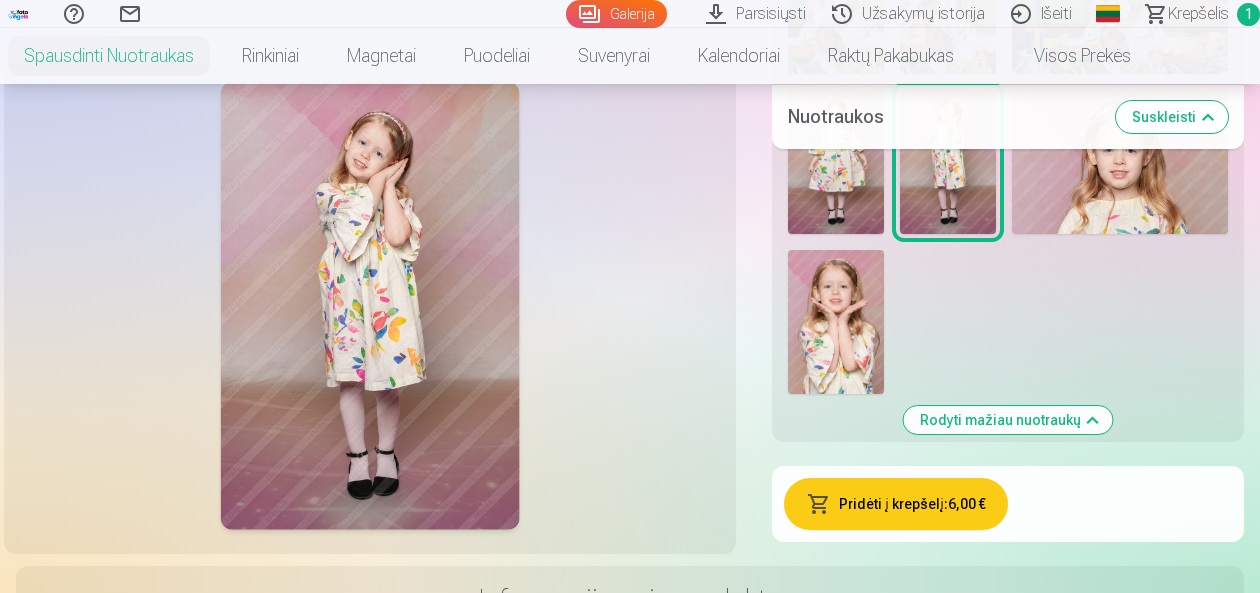 scroll, scrollTop: 4425, scrollLeft: 0, axis: vertical 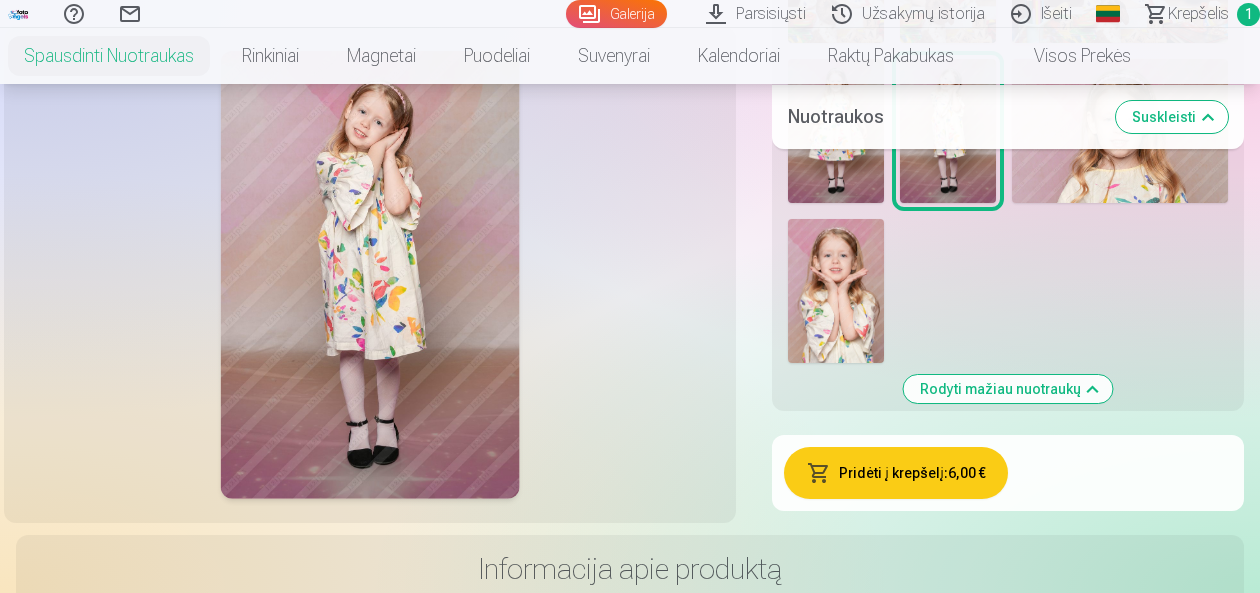click on "Pridėti į krepšelį :  6,00 €" at bounding box center (896, 473) 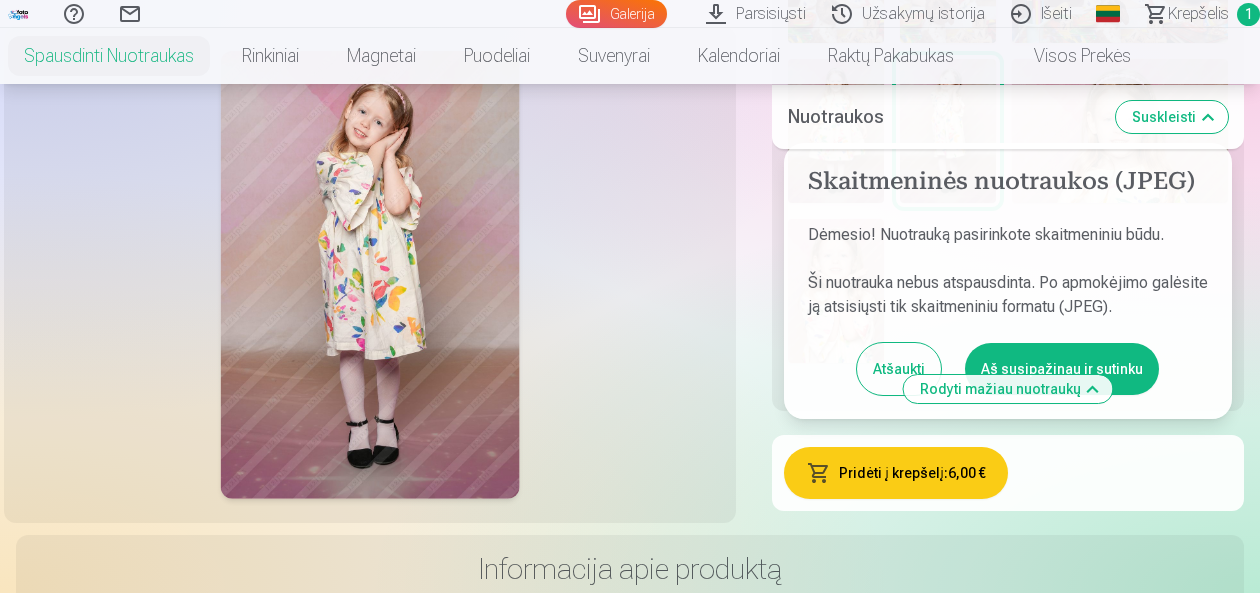 click on "Aš susipažinau ir sutinku" at bounding box center [1062, 369] 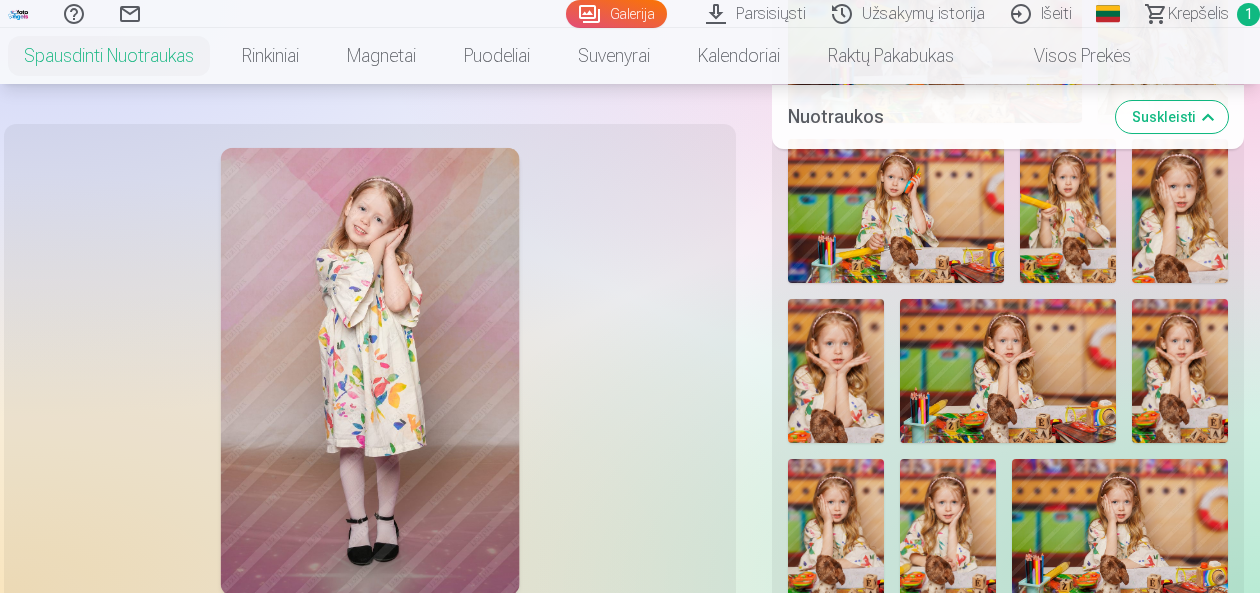 scroll, scrollTop: 3859, scrollLeft: 0, axis: vertical 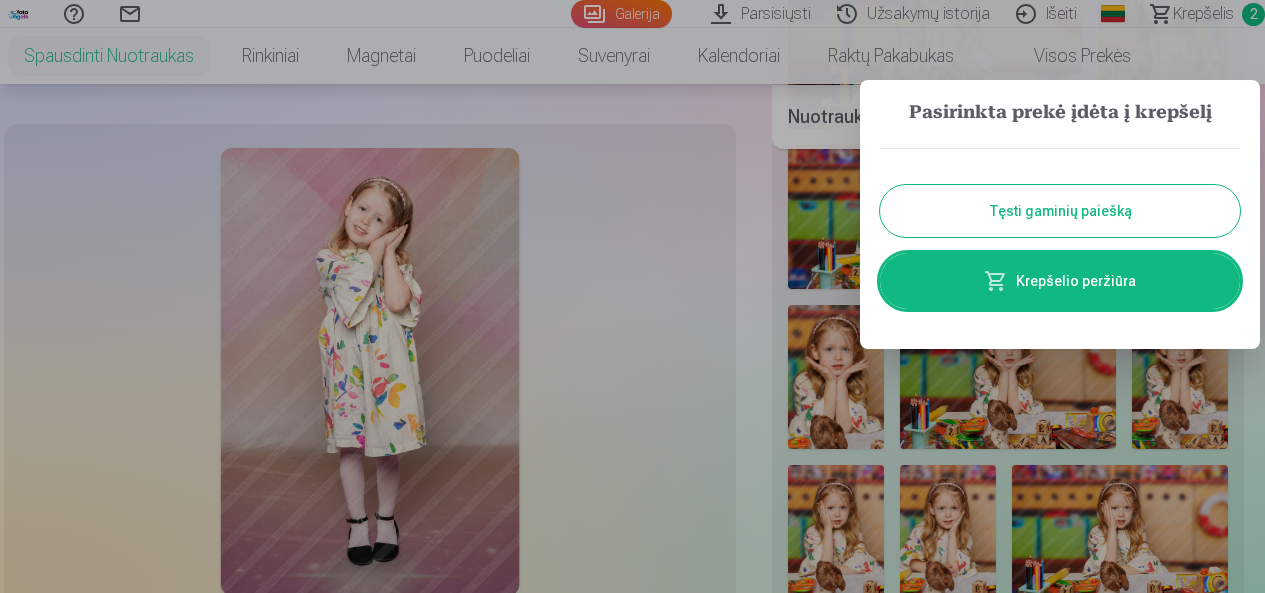 click on "Tęsti gaminių paiešką" at bounding box center [1060, 211] 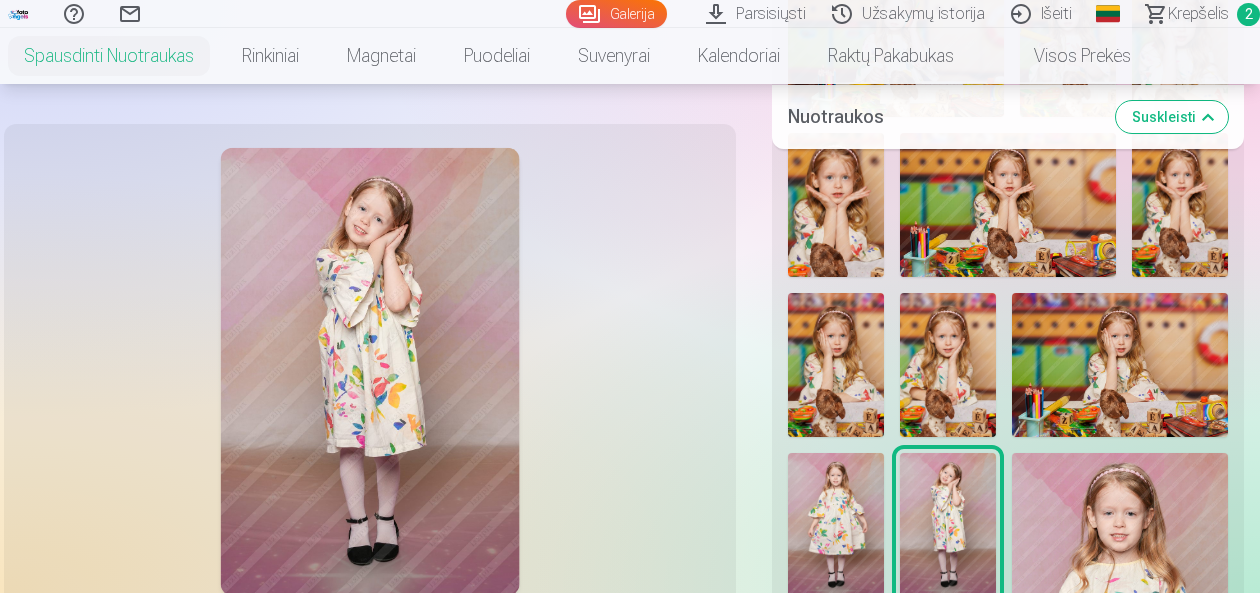 scroll, scrollTop: 4032, scrollLeft: 0, axis: vertical 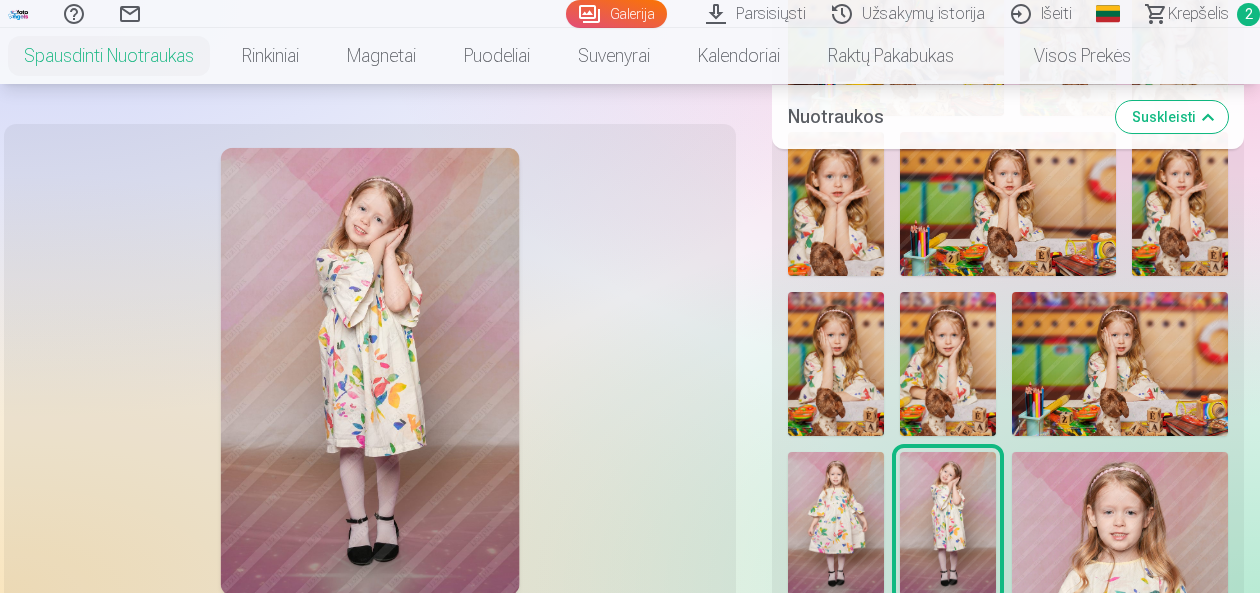 click at bounding box center [948, 364] 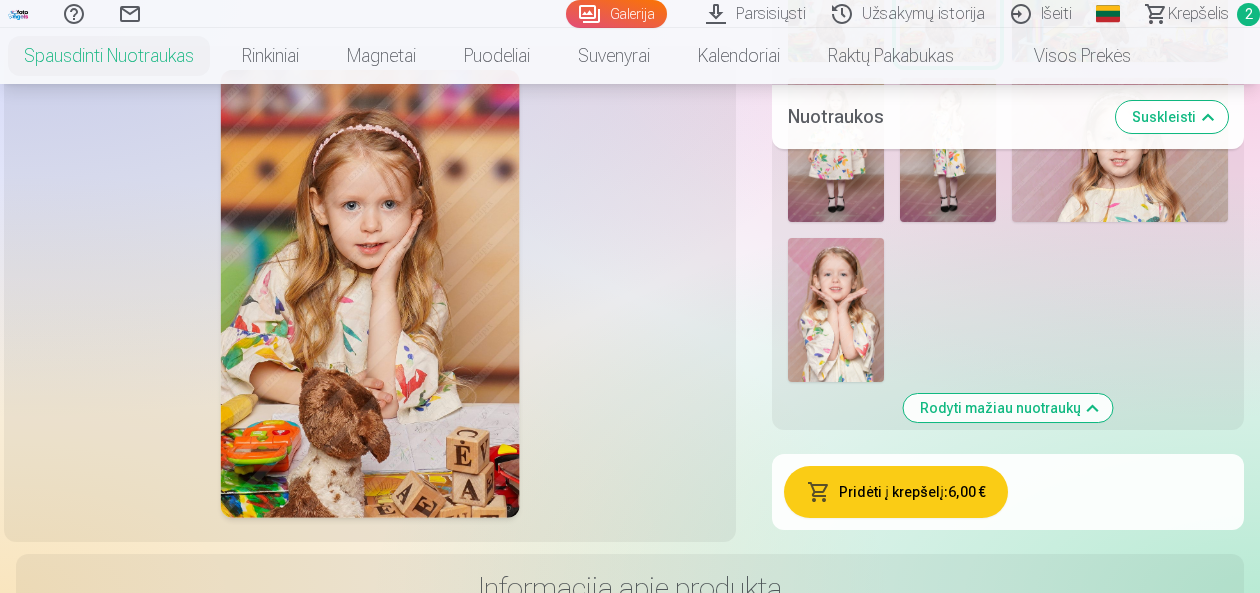 scroll, scrollTop: 4420, scrollLeft: 0, axis: vertical 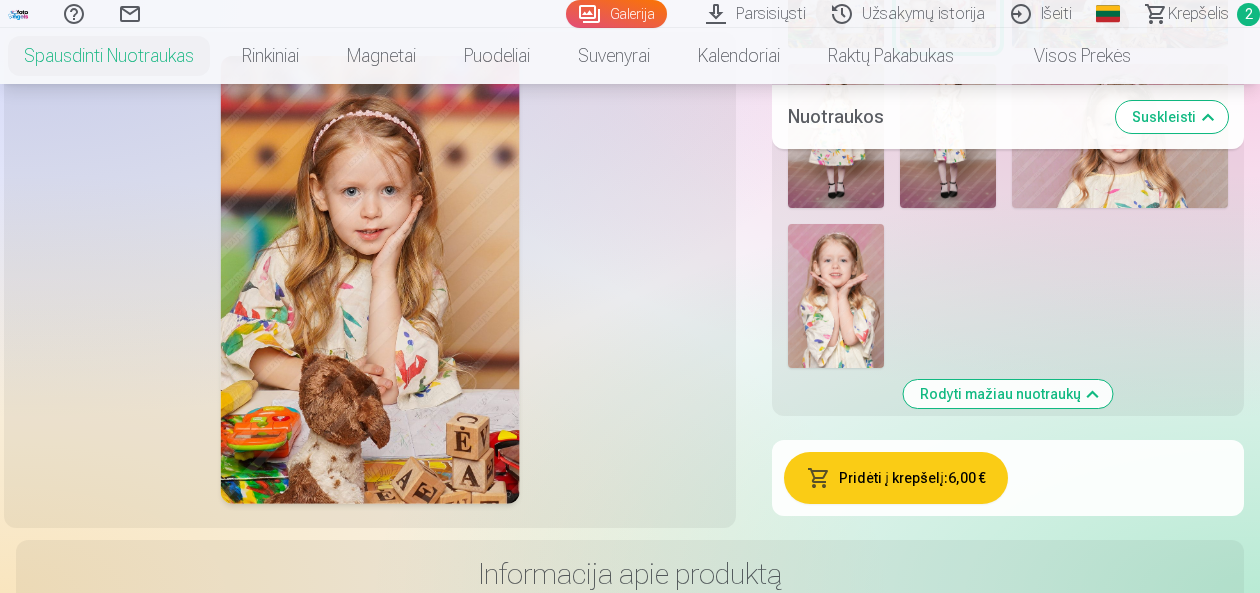 click on "Pridėti į krepšelį :  6,00 €" at bounding box center [896, 478] 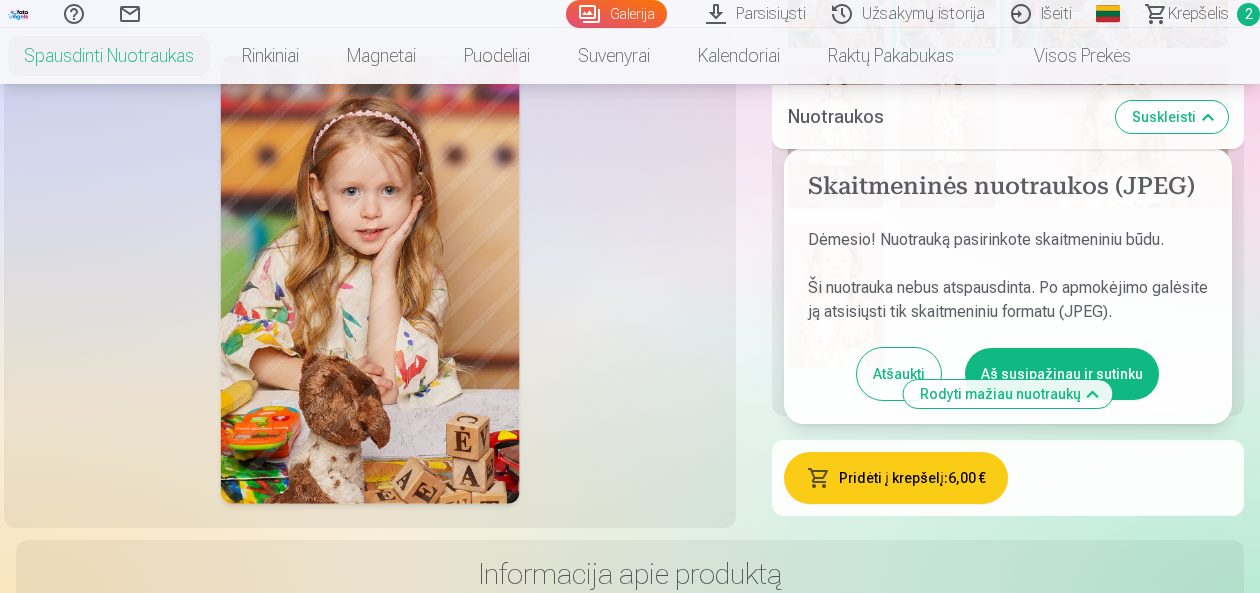 click on "Aš susipažinau ir sutinku" at bounding box center [1062, 374] 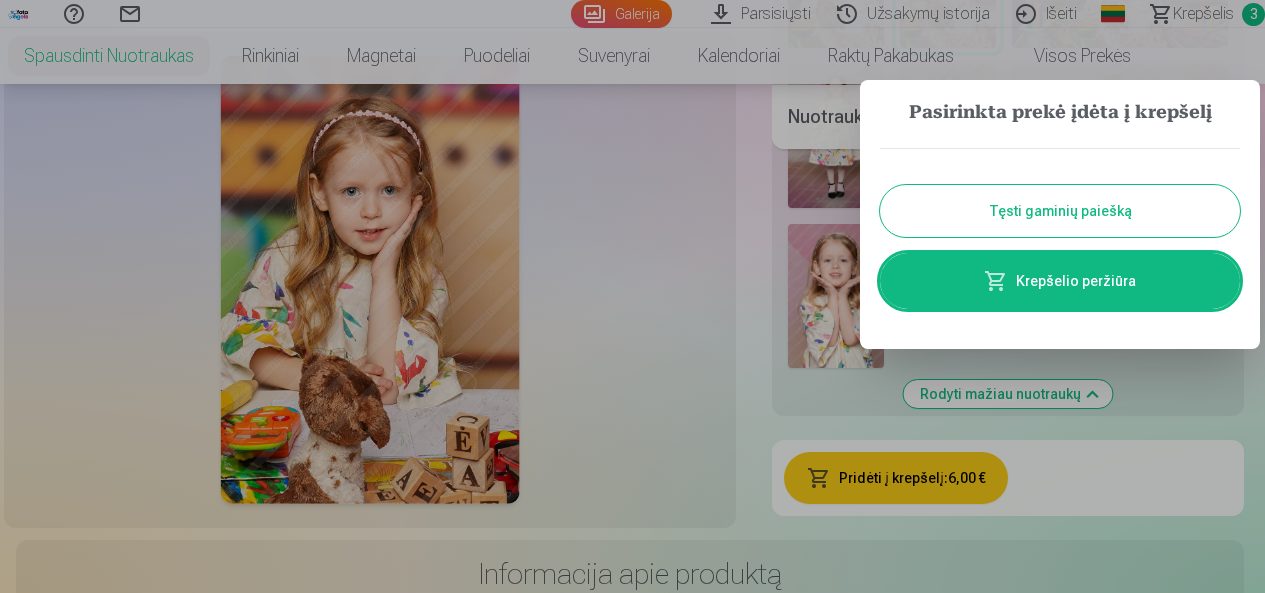 click on "Tęsti gaminių paiešką" at bounding box center [1060, 211] 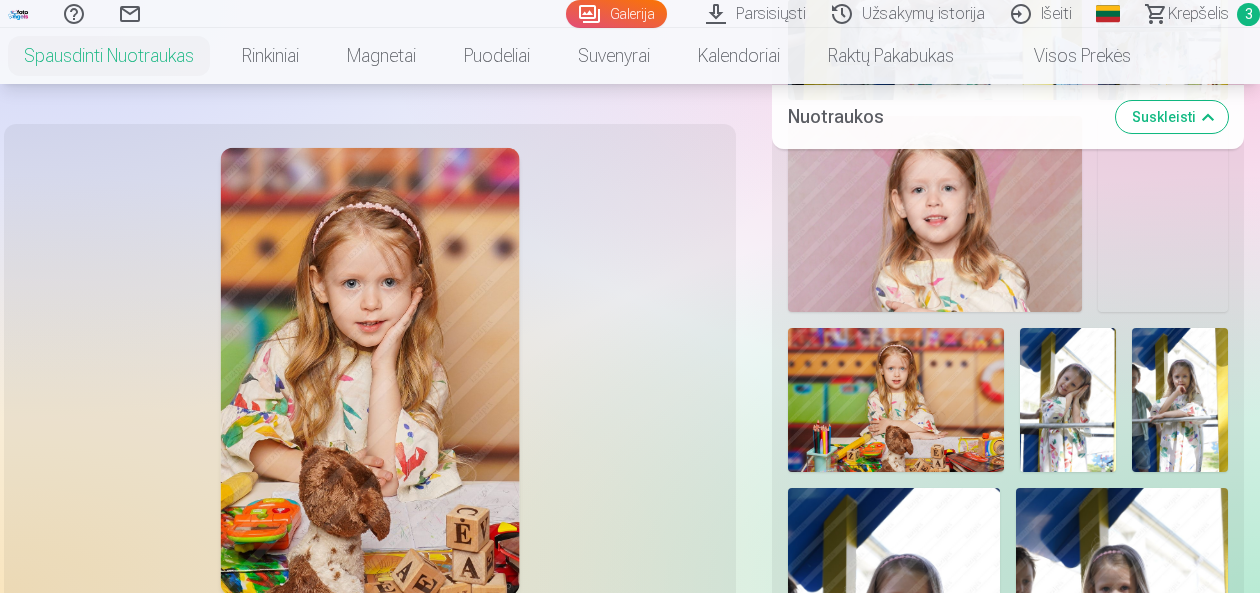 scroll, scrollTop: 1790, scrollLeft: 0, axis: vertical 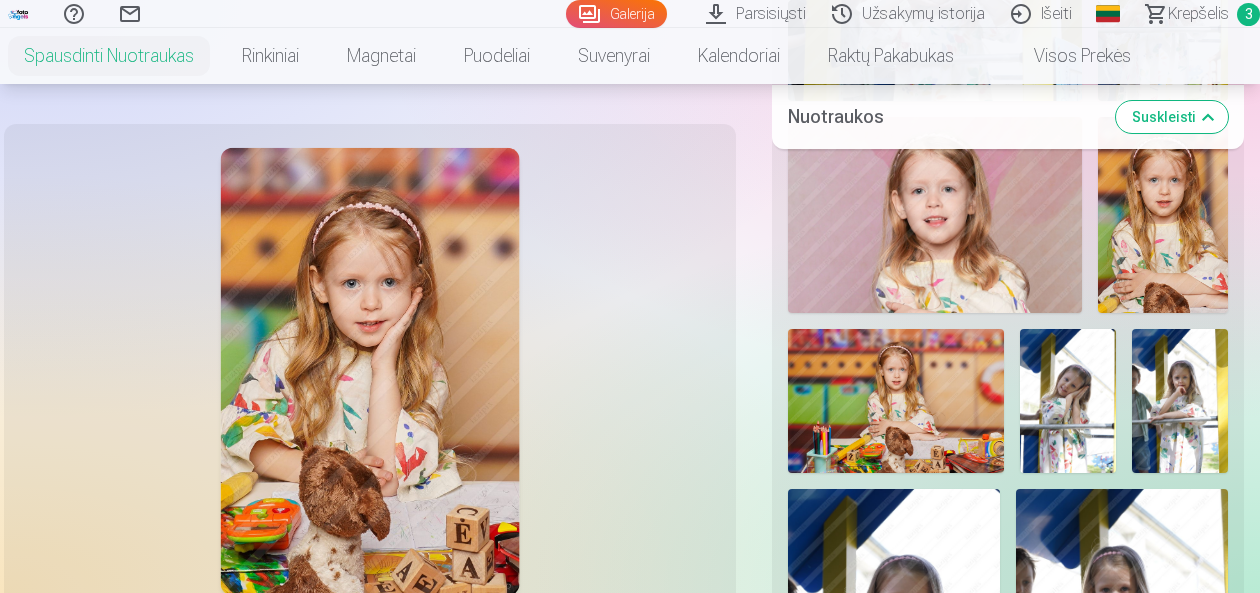 click on "Krepšelis" at bounding box center [1198, 14] 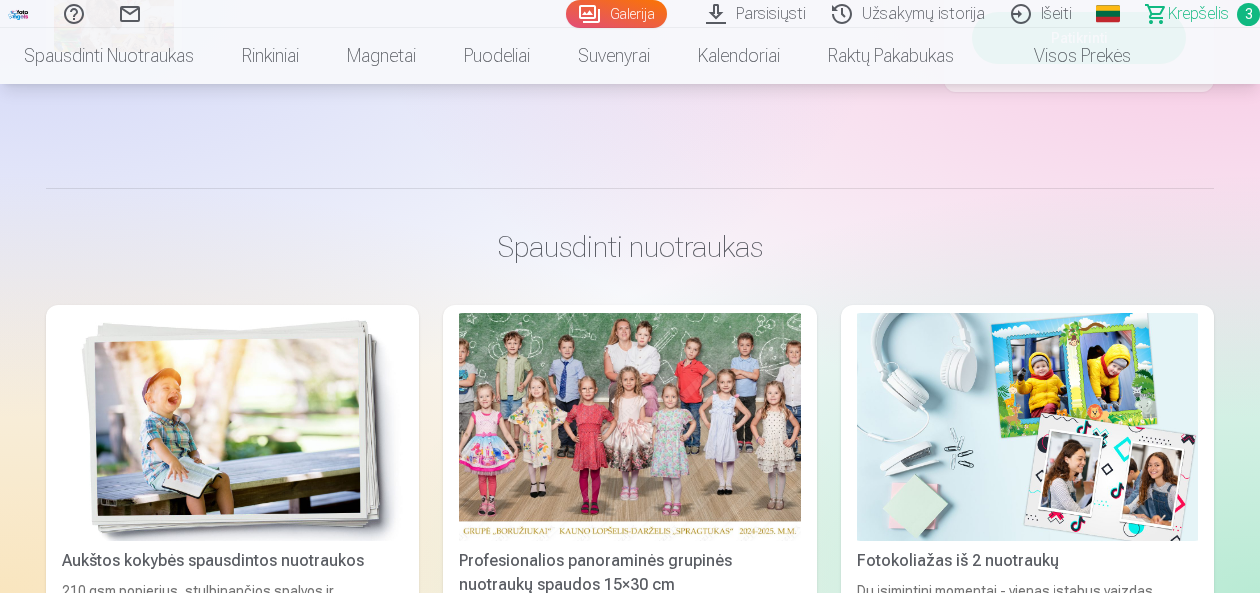 scroll, scrollTop: 1130, scrollLeft: 0, axis: vertical 